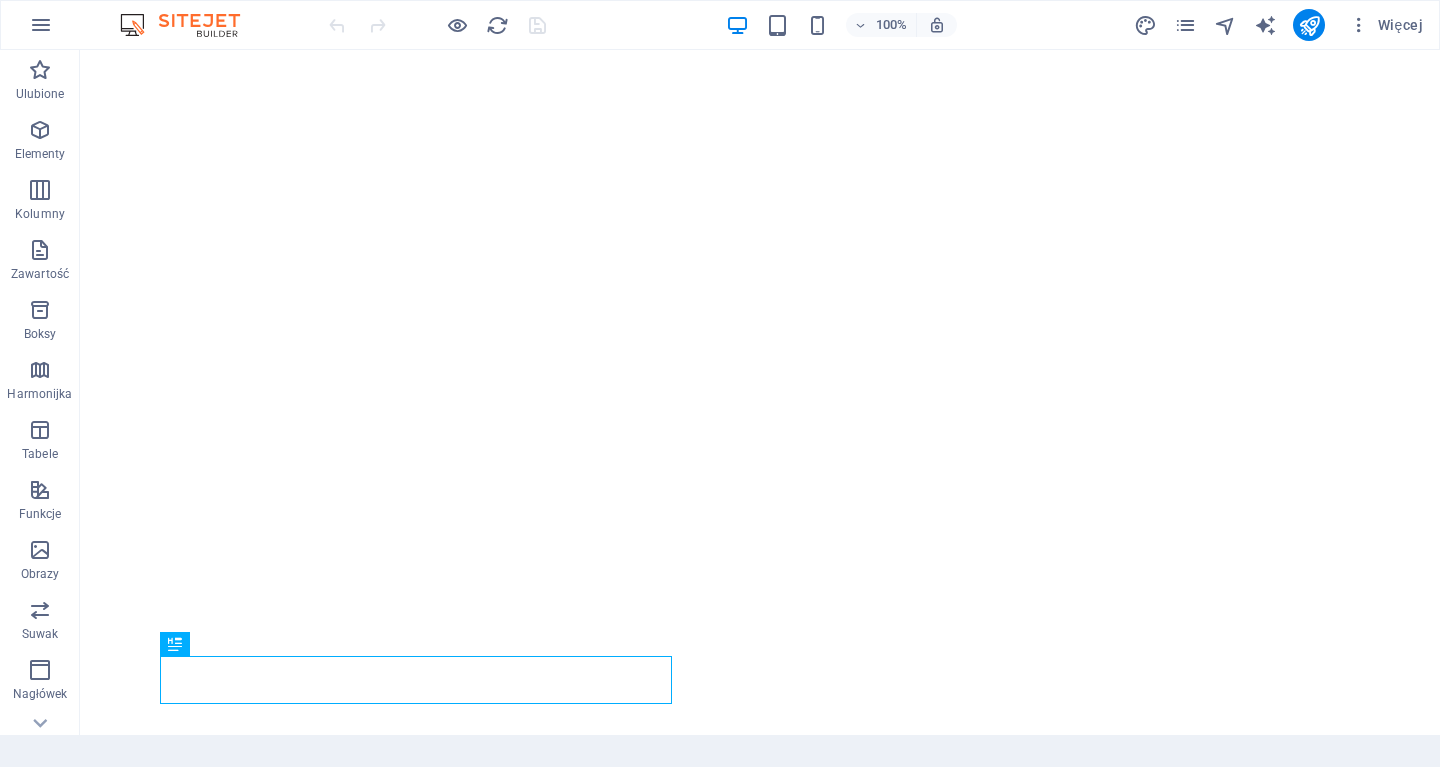scroll, scrollTop: 0, scrollLeft: 0, axis: both 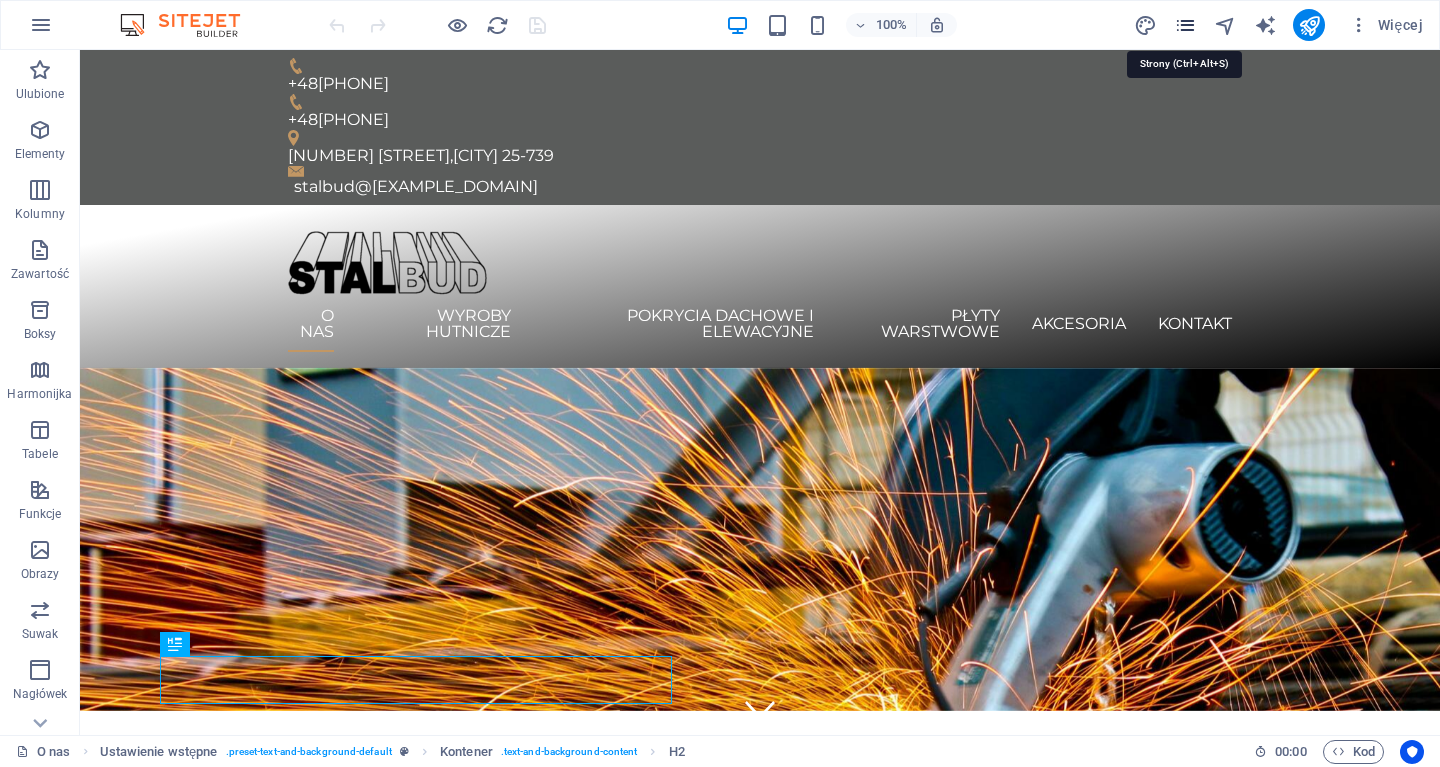 click at bounding box center [1185, 25] 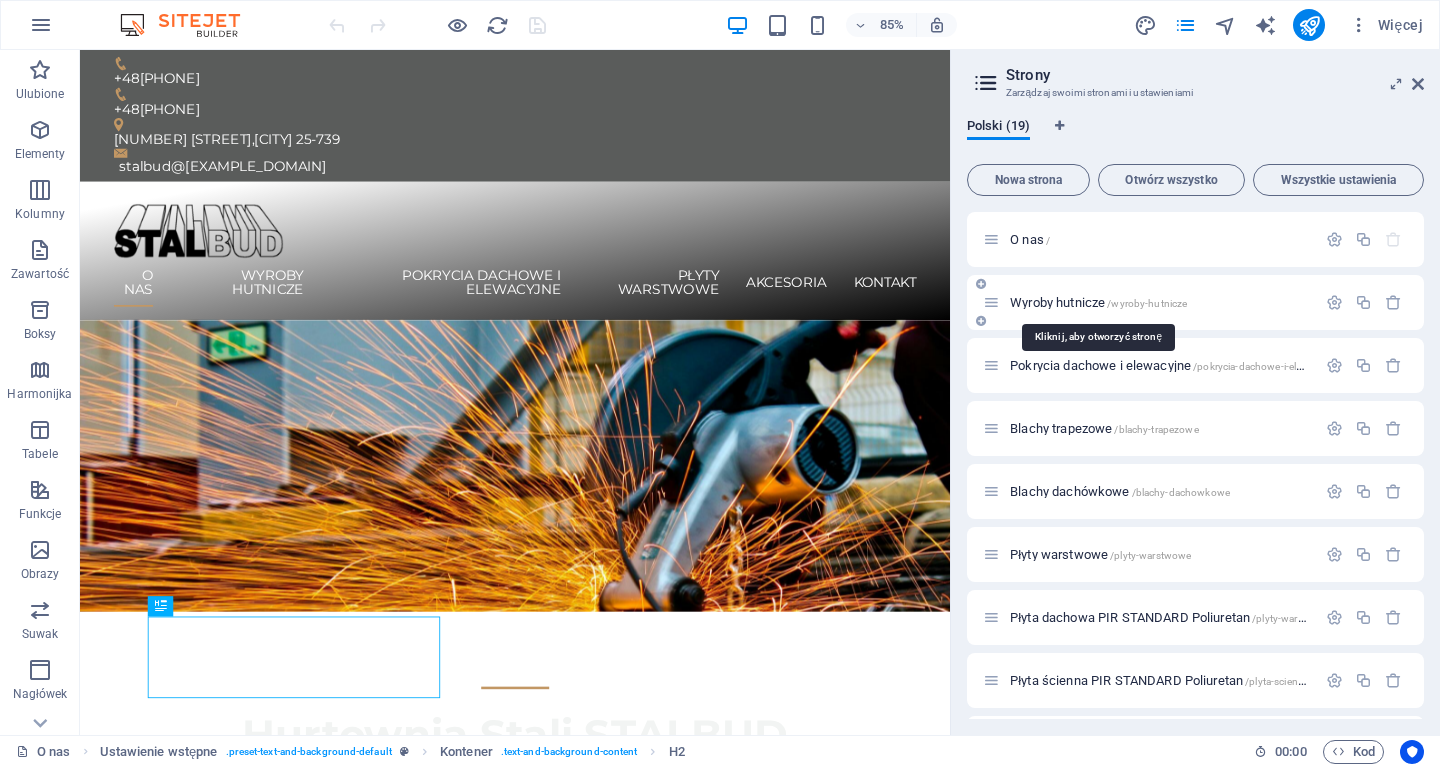 click on "Wyroby hutnicze /wyroby-hutnicze" at bounding box center (1098, 302) 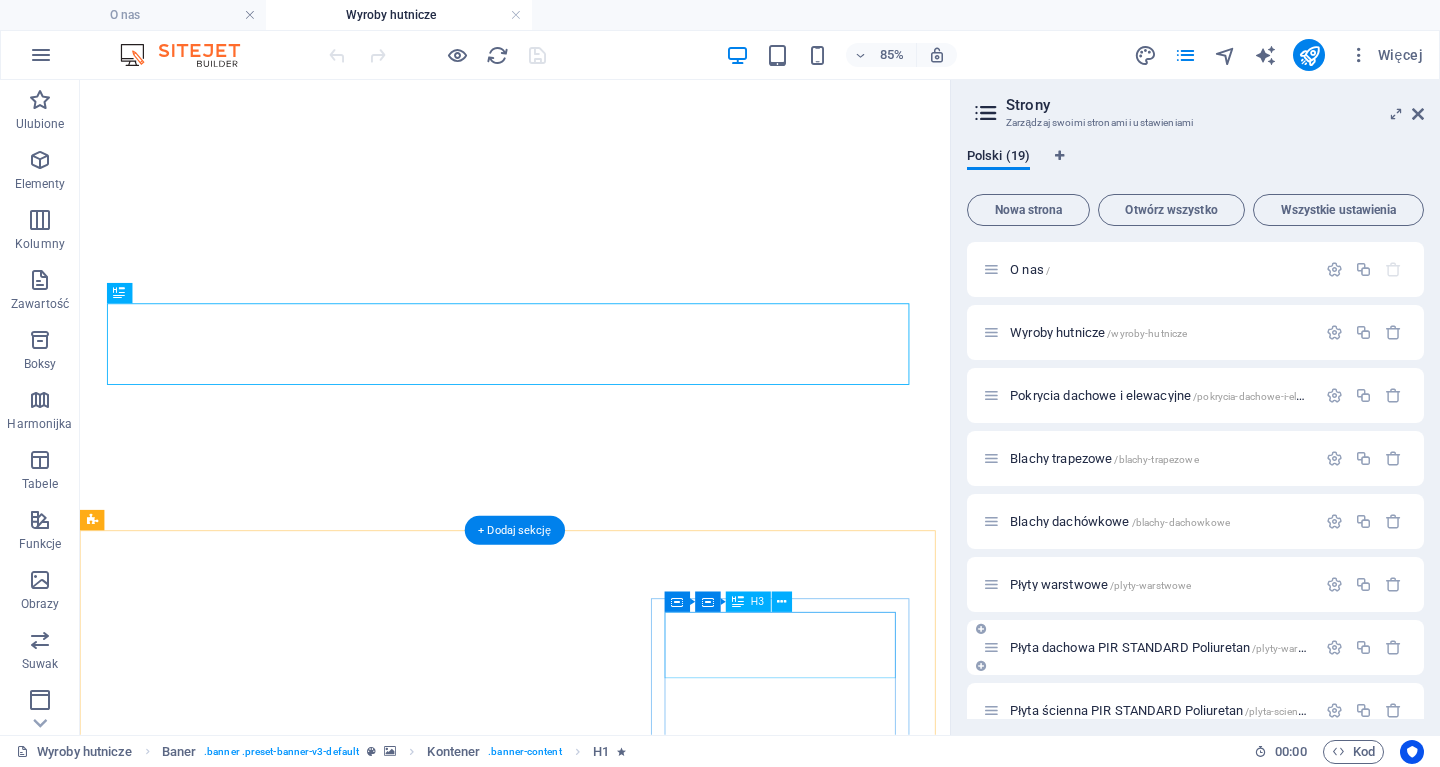 scroll, scrollTop: 100, scrollLeft: 0, axis: vertical 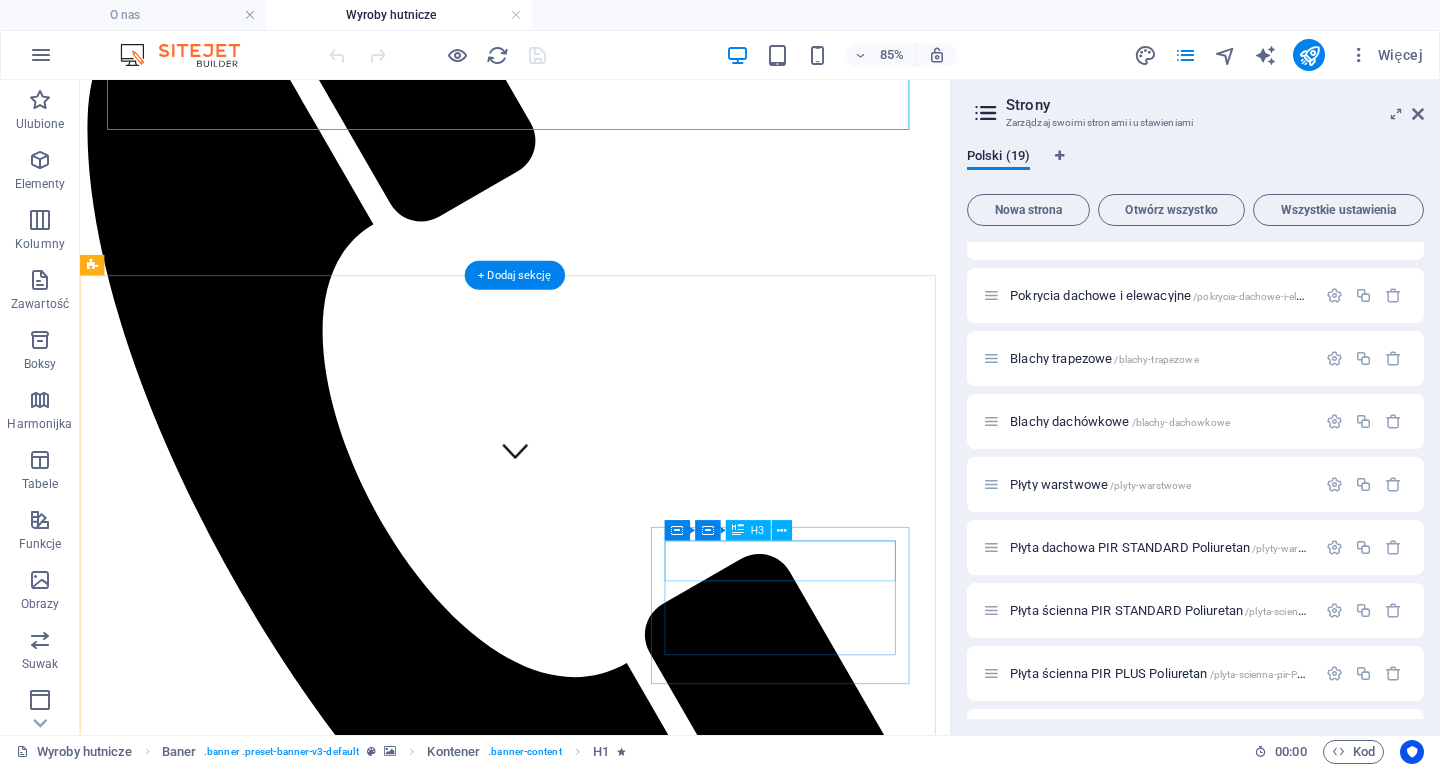 click on "Kształtowniki zimnogięte" at bounding box center [592, 7708] 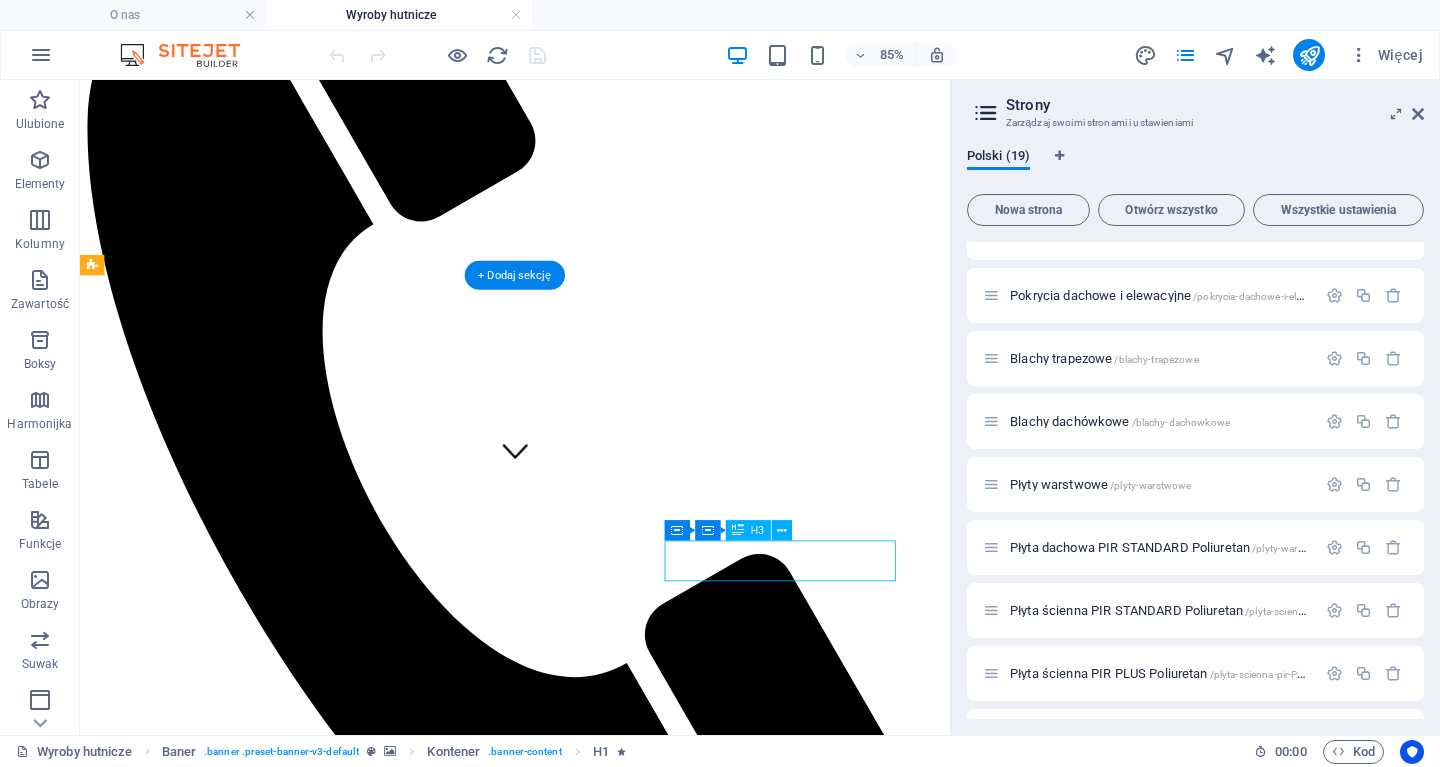 click on "Kształtowniki zimnogięte" at bounding box center [592, 7708] 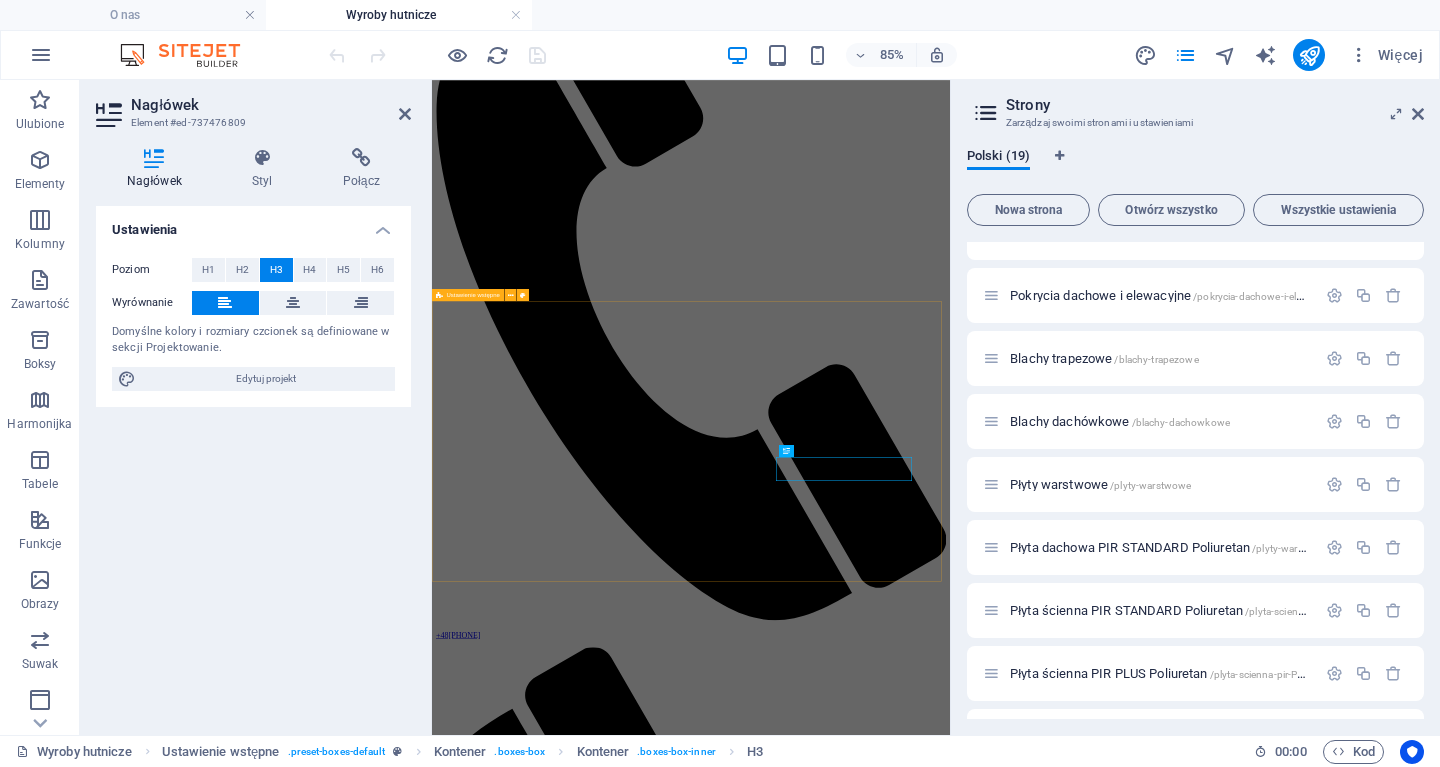 scroll, scrollTop: 89, scrollLeft: 0, axis: vertical 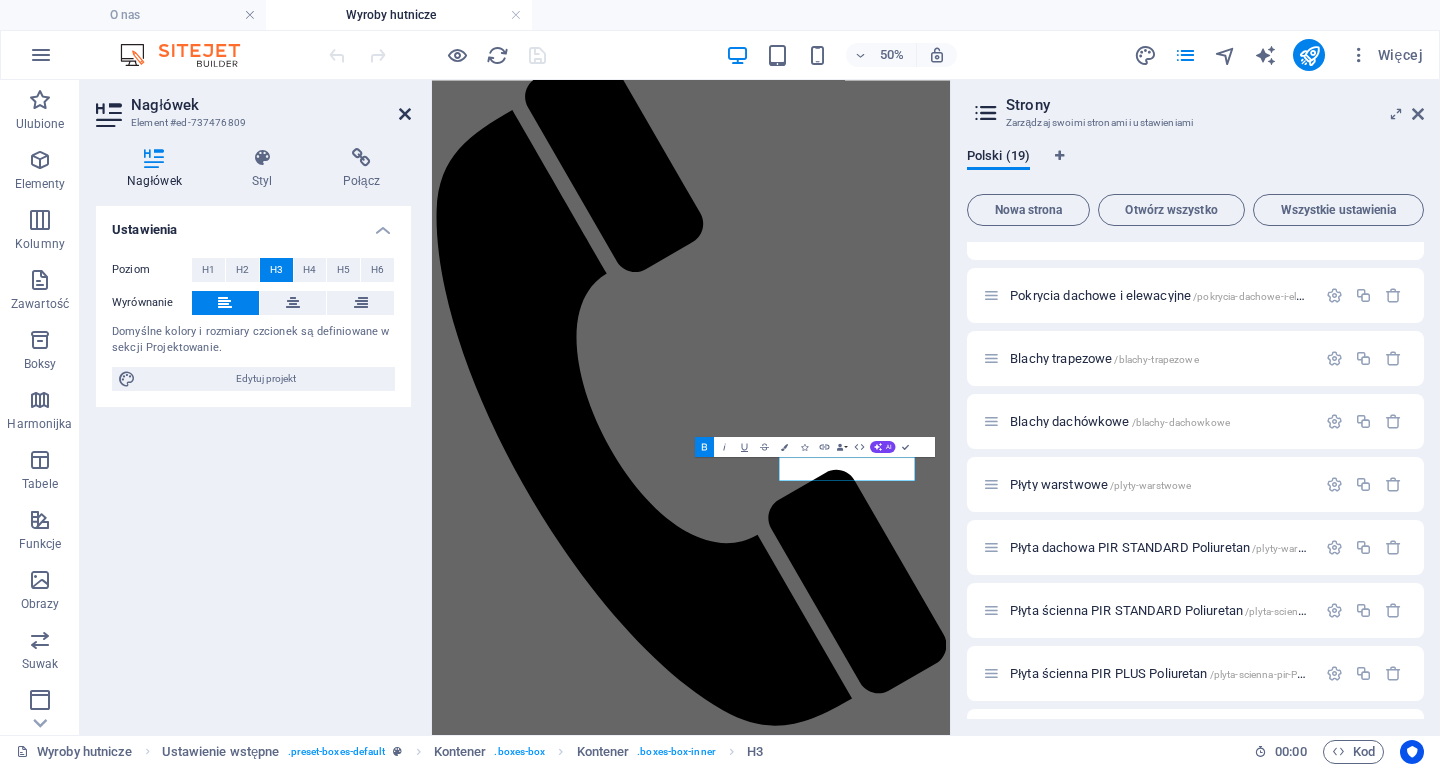 click at bounding box center [405, 114] 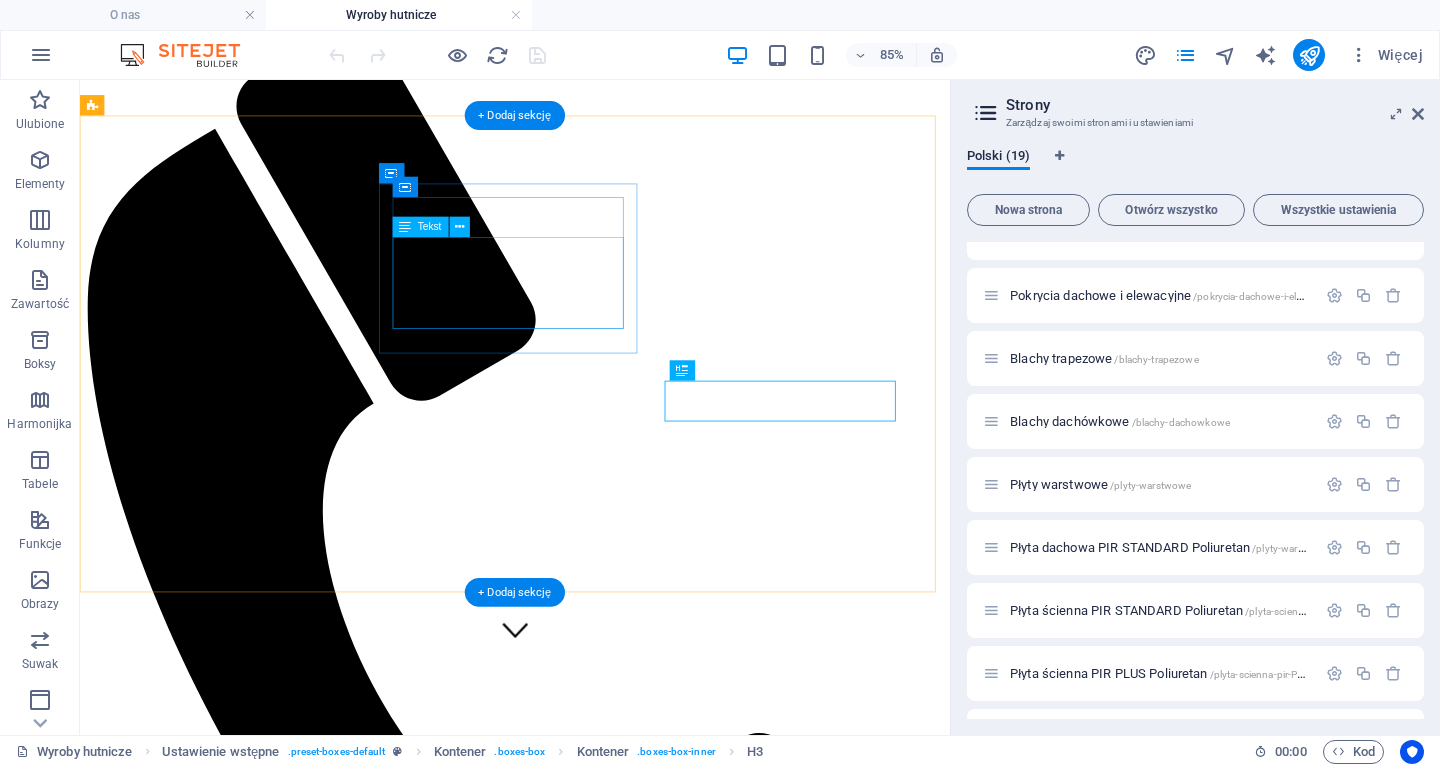 scroll, scrollTop: 488, scrollLeft: 0, axis: vertical 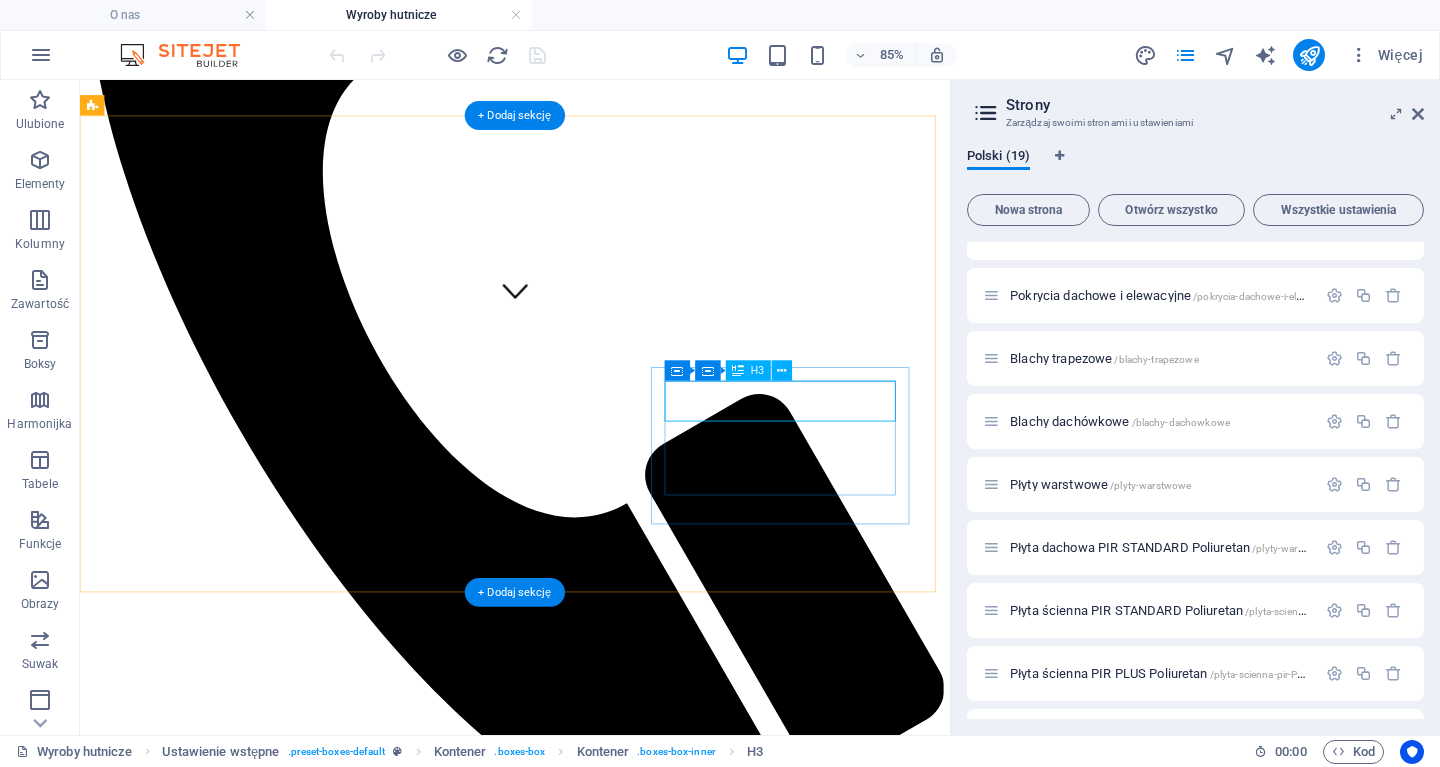 click on "Kształtowniki zimnogięte" at bounding box center (592, 7520) 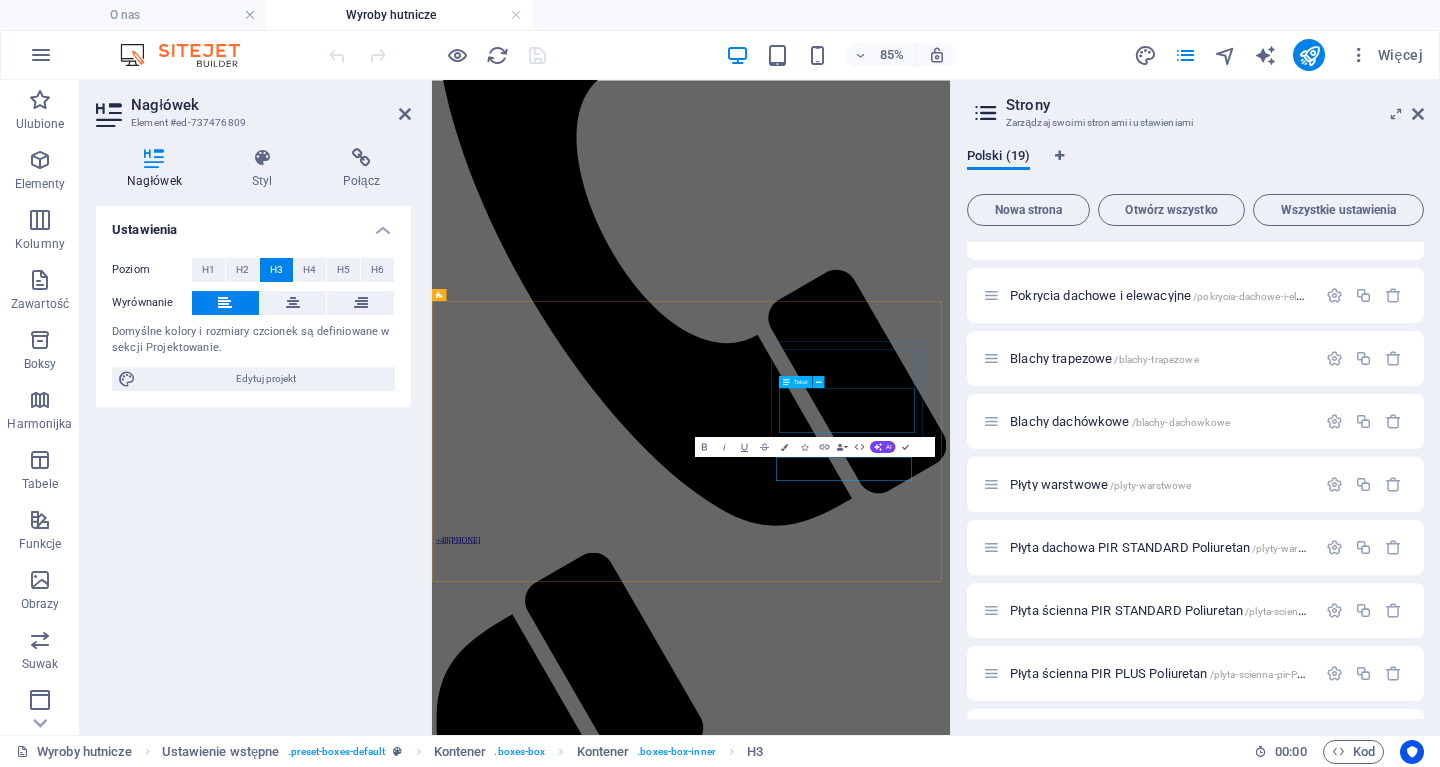 scroll, scrollTop: 89, scrollLeft: 0, axis: vertical 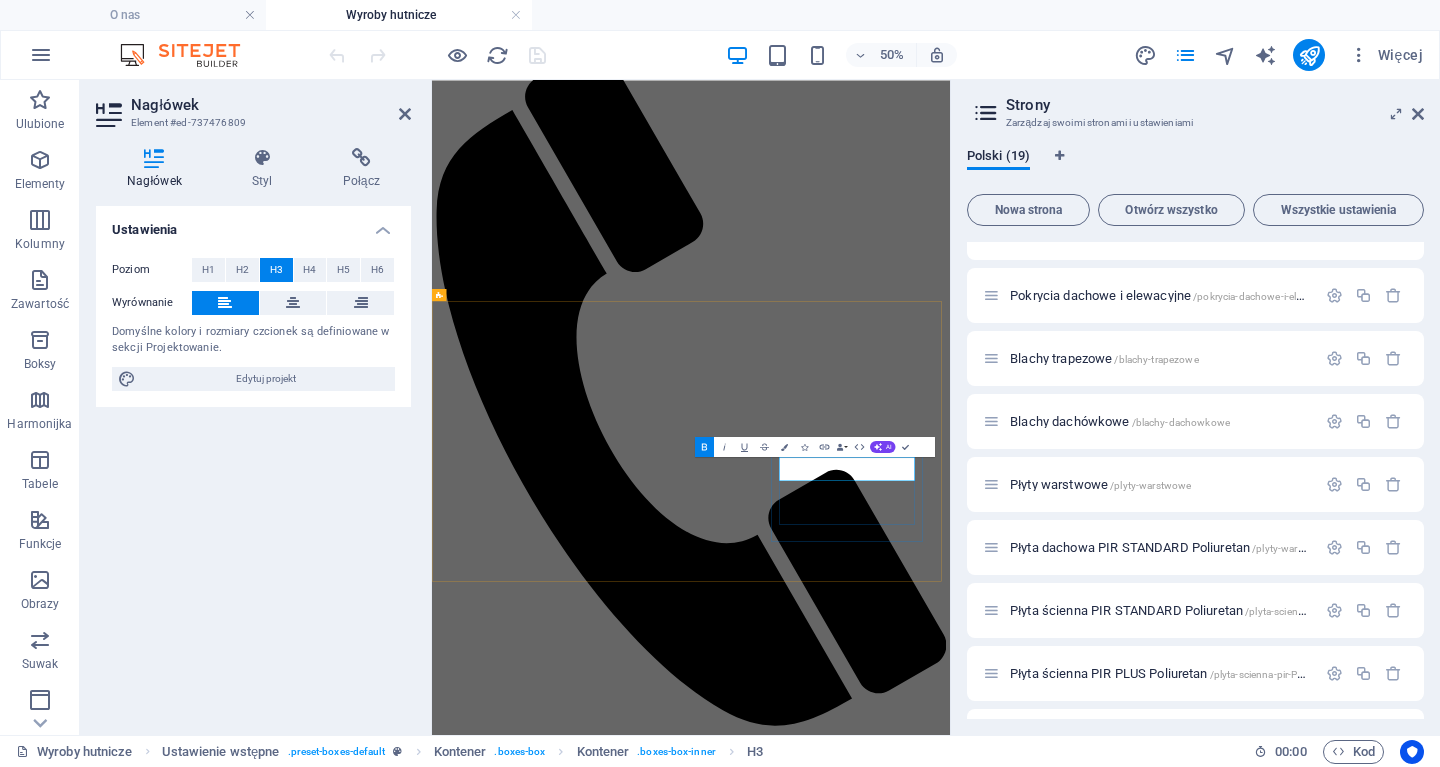 click on "Kształtowniki zimnogięte" at bounding box center [541, 7991] 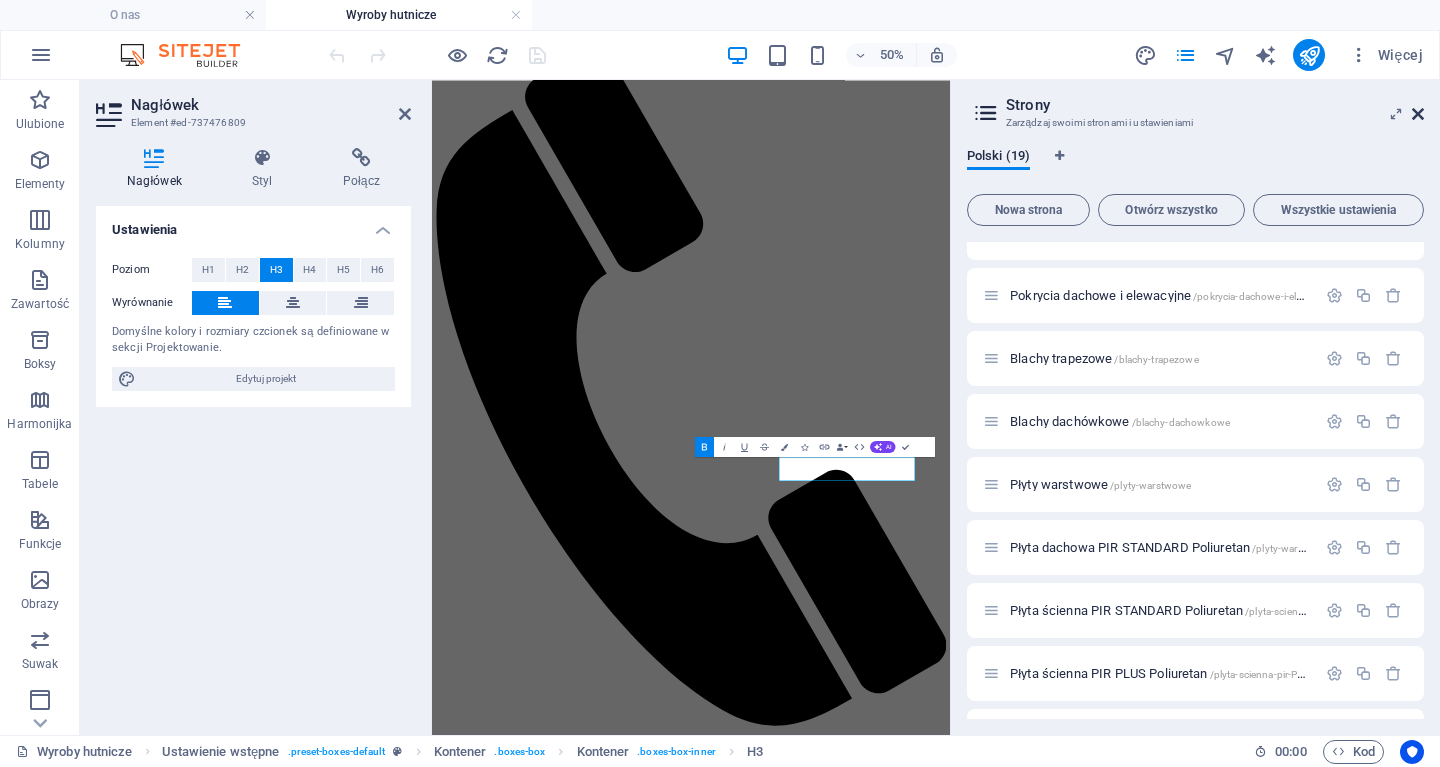 drag, startPoint x: 1418, startPoint y: 113, endPoint x: 829, endPoint y: 159, distance: 590.7935 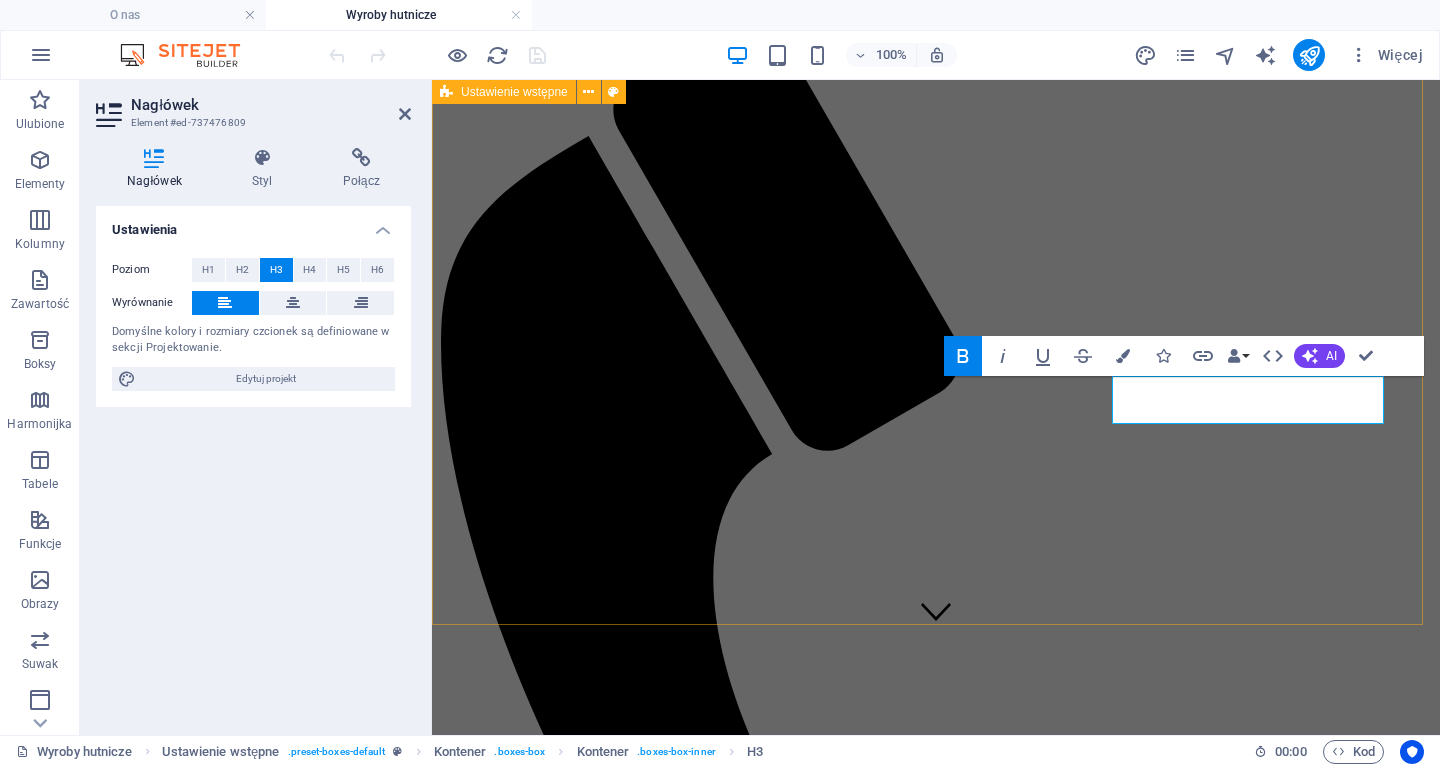 scroll, scrollTop: 546, scrollLeft: 0, axis: vertical 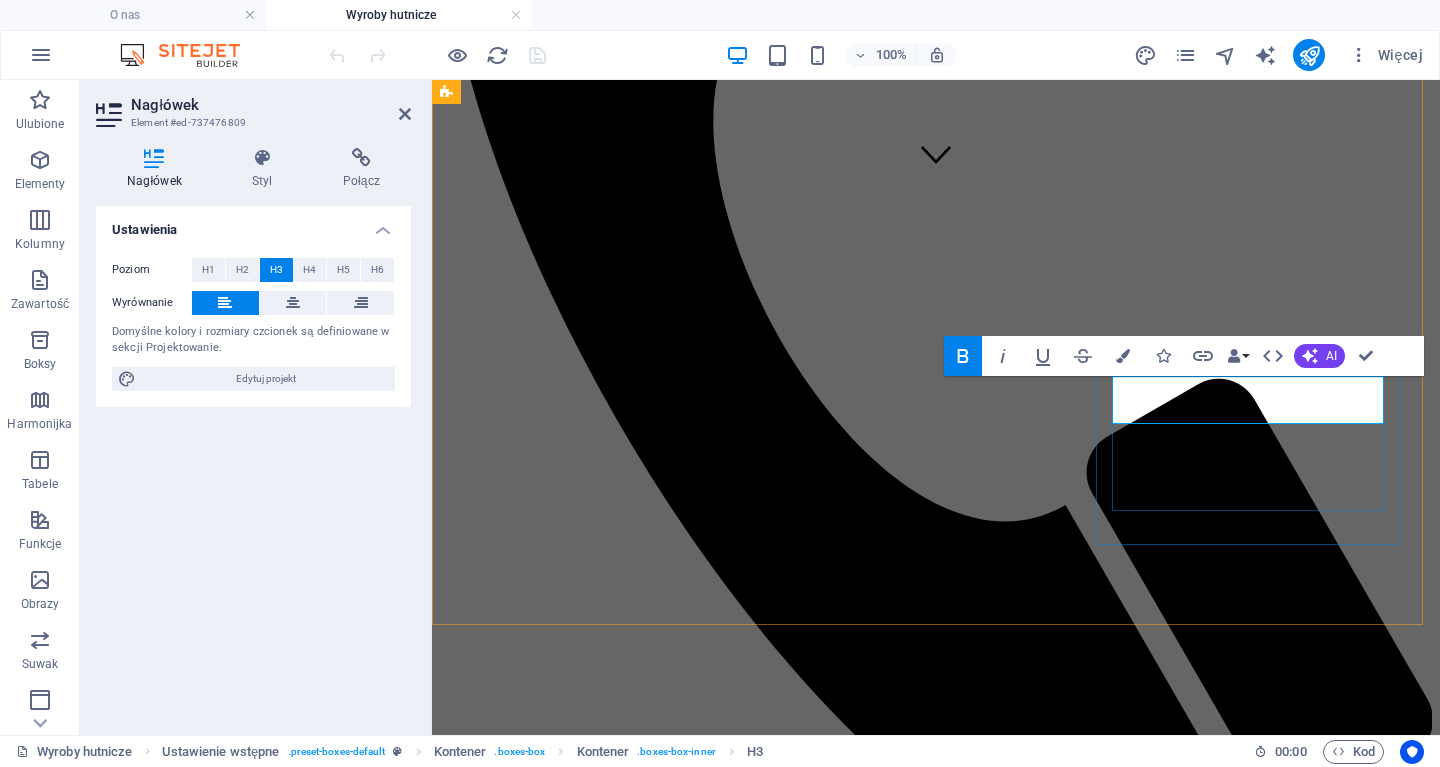 click on "Kształtowniki zimnogięte" at bounding box center (541, 7363) 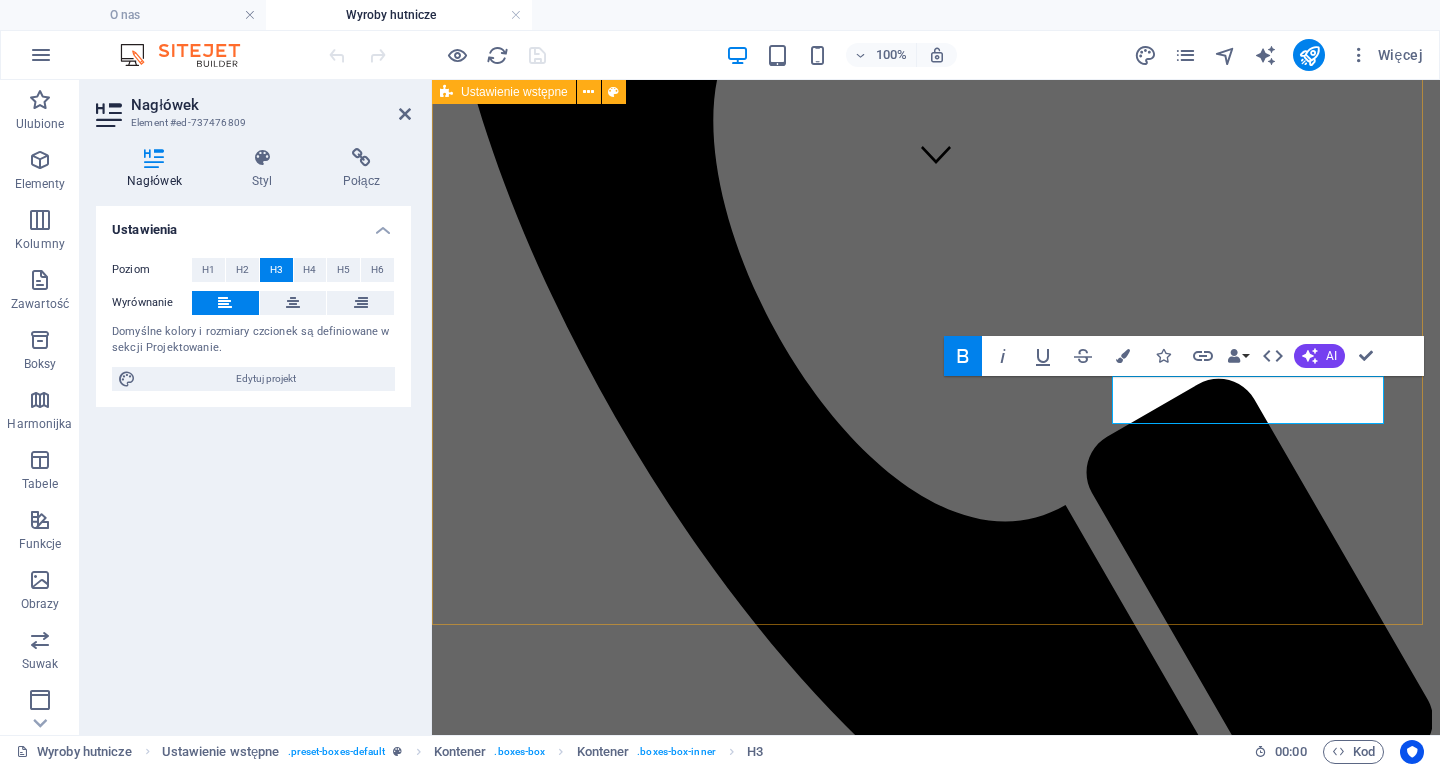 type 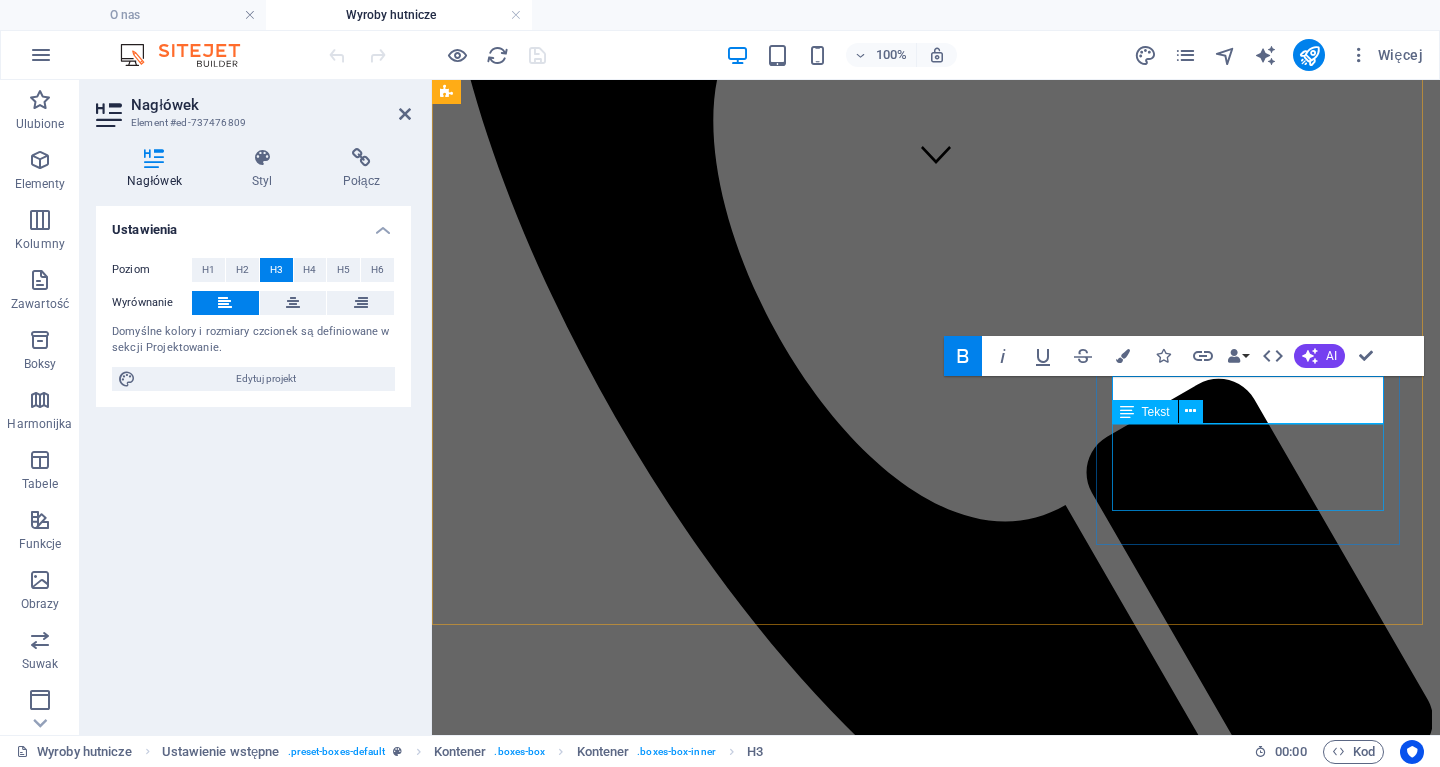 click on "kątowniki równoramienne ceowniki ceowniki półzamknięte profile zamknięte czarne profile zamknięte ocynkowane" at bounding box center (936, 7434) 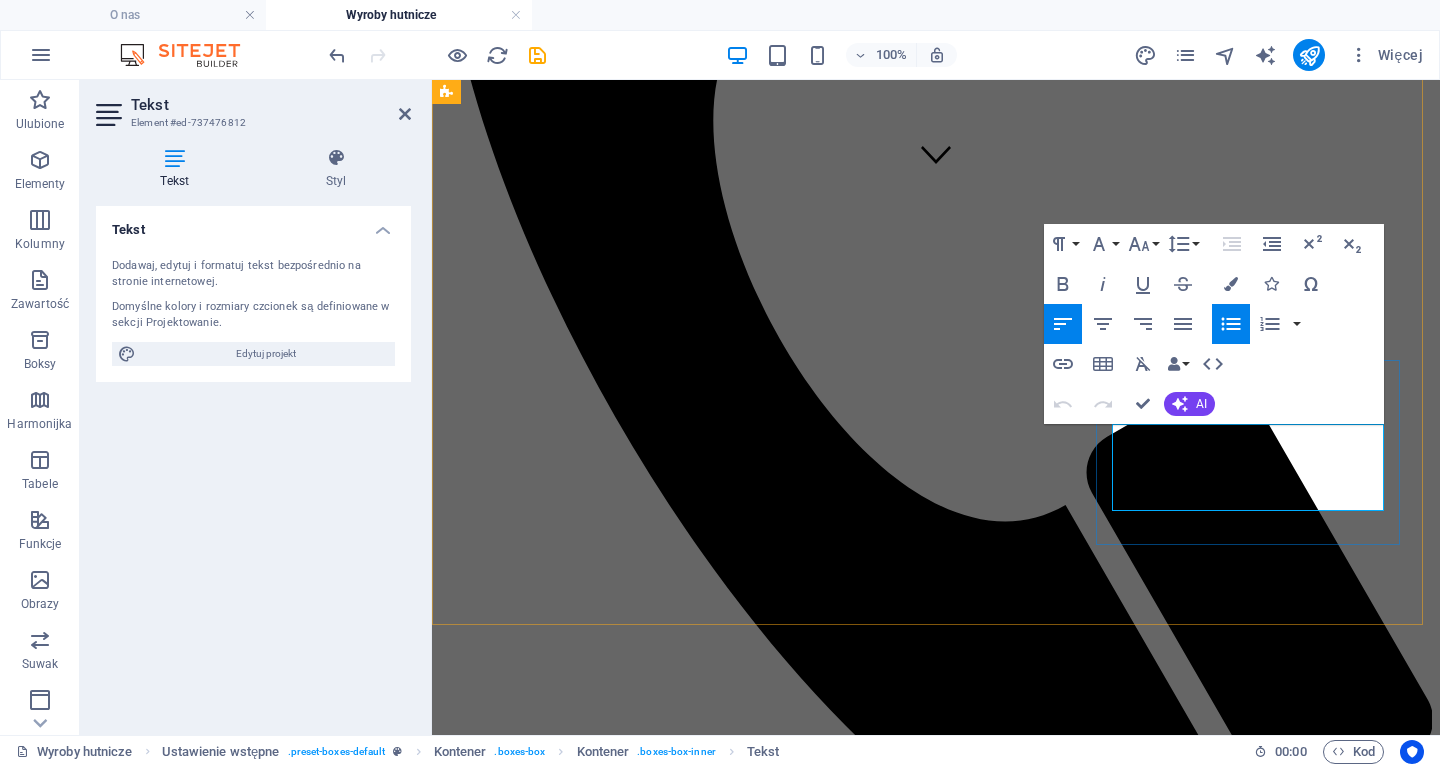 click on "kątowniki równoramienne" at bounding box center (956, 7402) 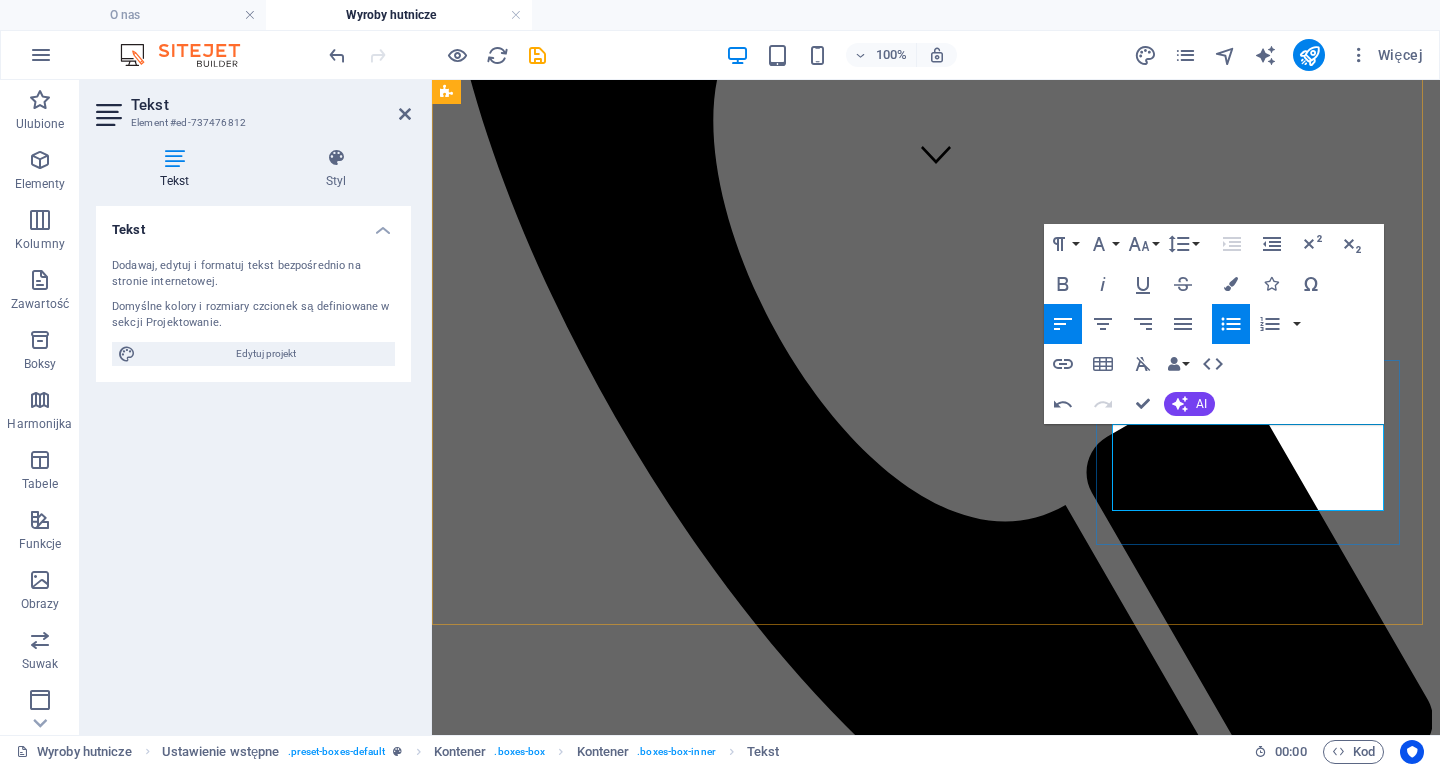 drag, startPoint x: 1310, startPoint y: 472, endPoint x: 1125, endPoint y: 460, distance: 185.38878 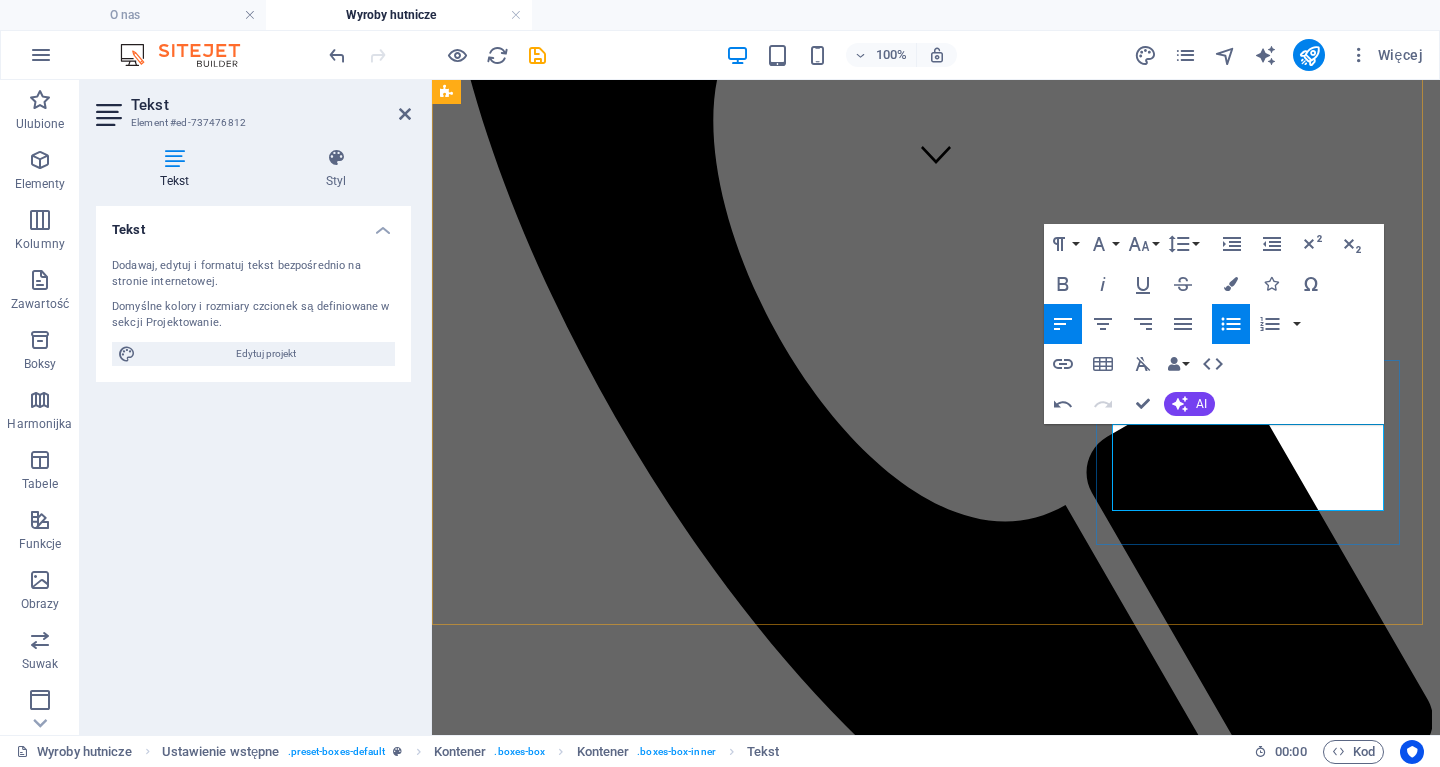 click on "profile zamknięte" at bounding box center (956, 7402) 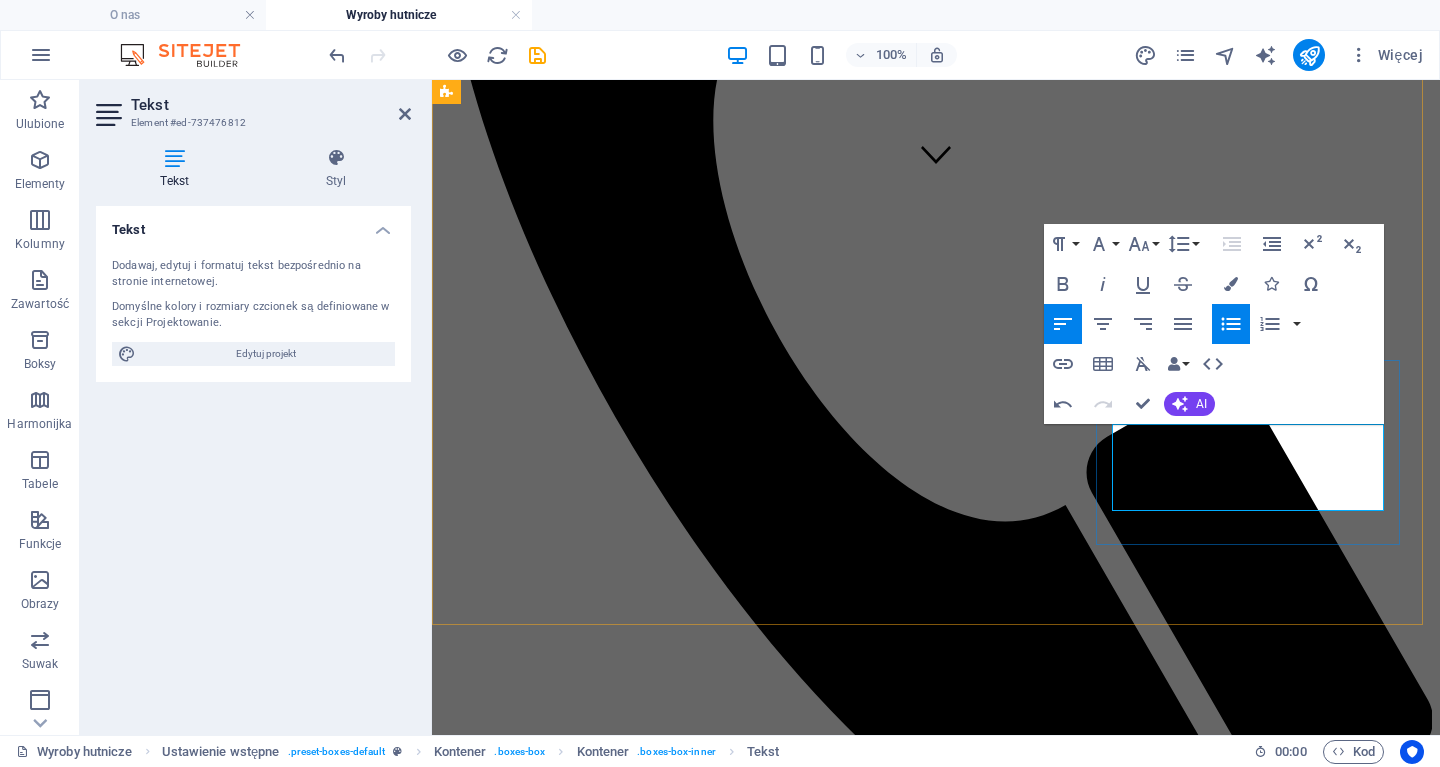 click on "ceowniki półzamknięte" at bounding box center (956, 7434) 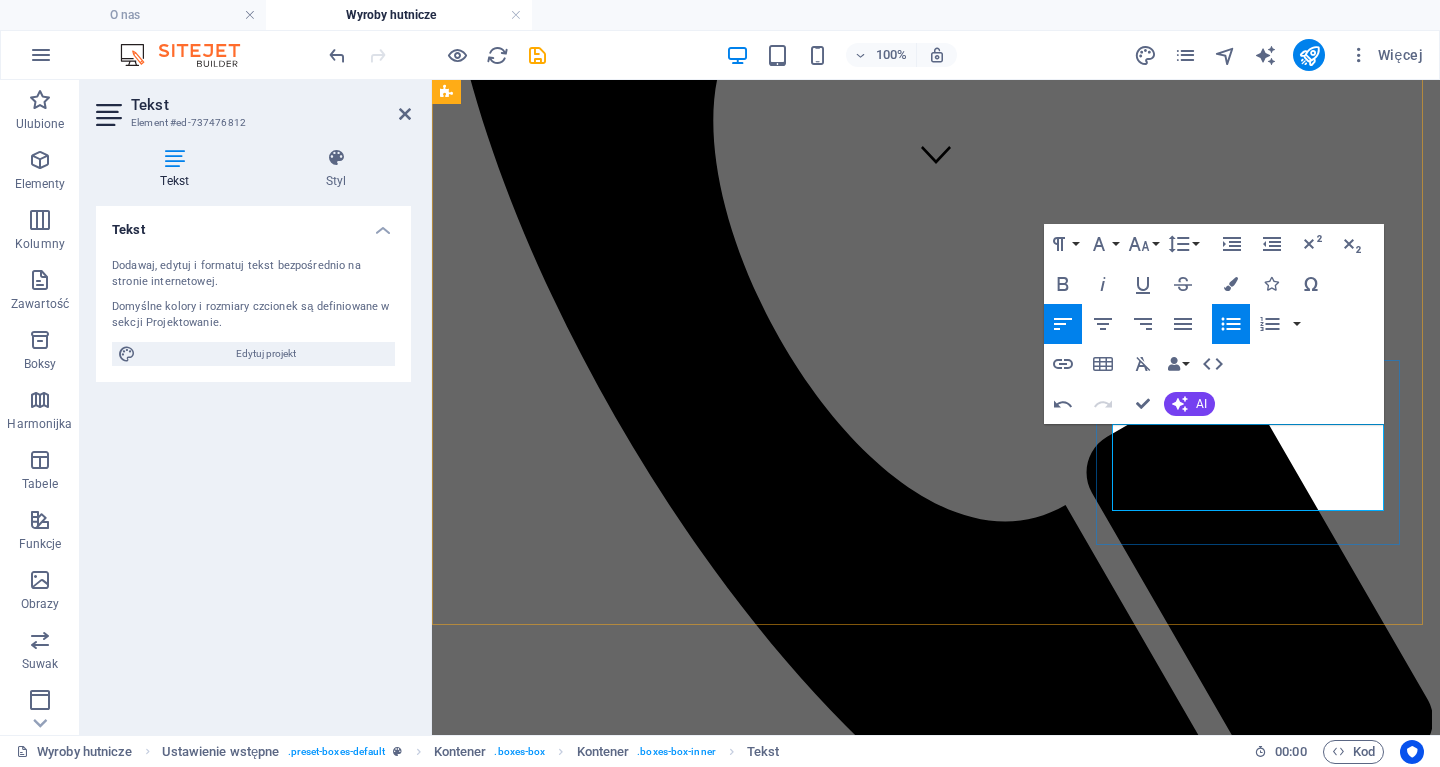 click on "ceowniki półzamknięte" at bounding box center [956, 7434] 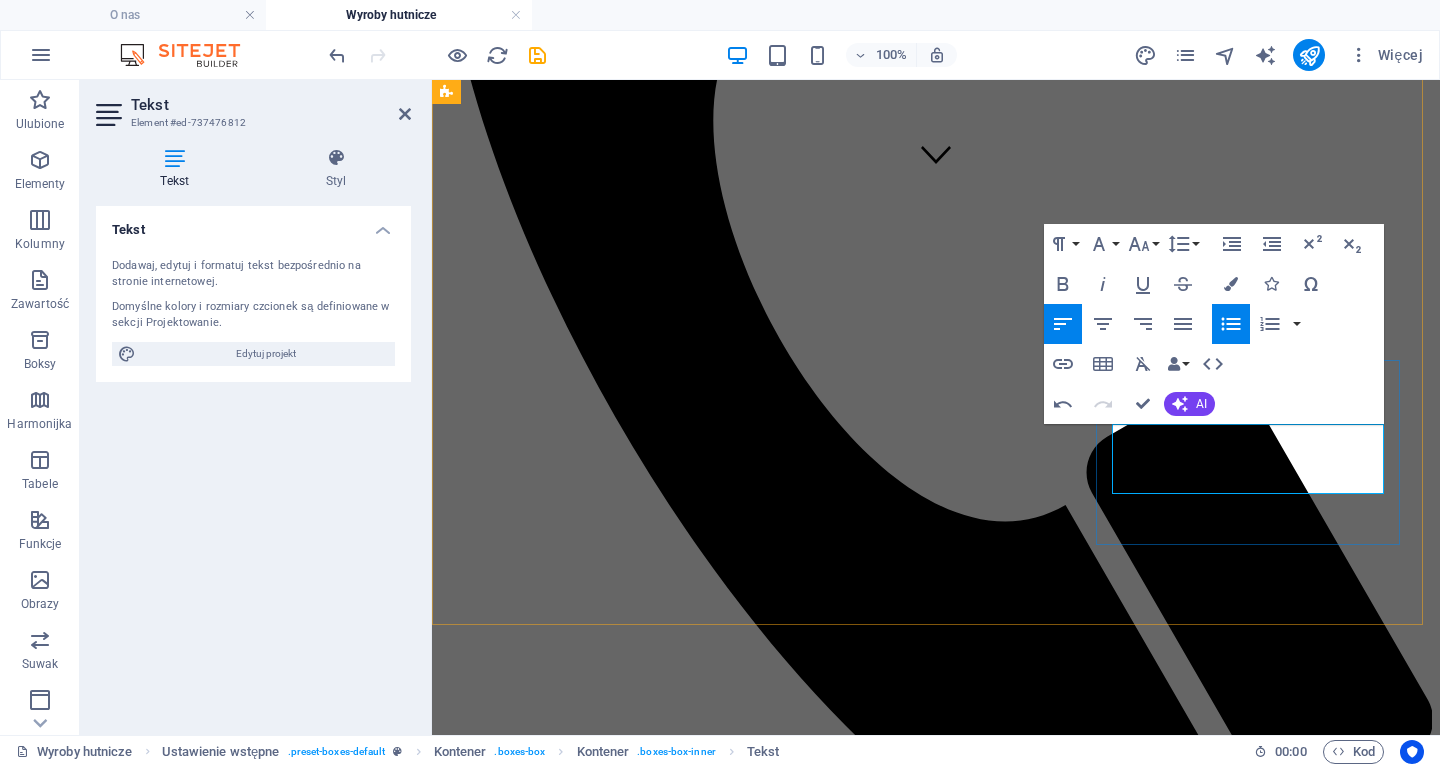 click on "Kształtowniki ocynkowane profile zamknięte kwadratowe profile zamknięte prostokątne ceowniki  rury" at bounding box center (936, 7403) 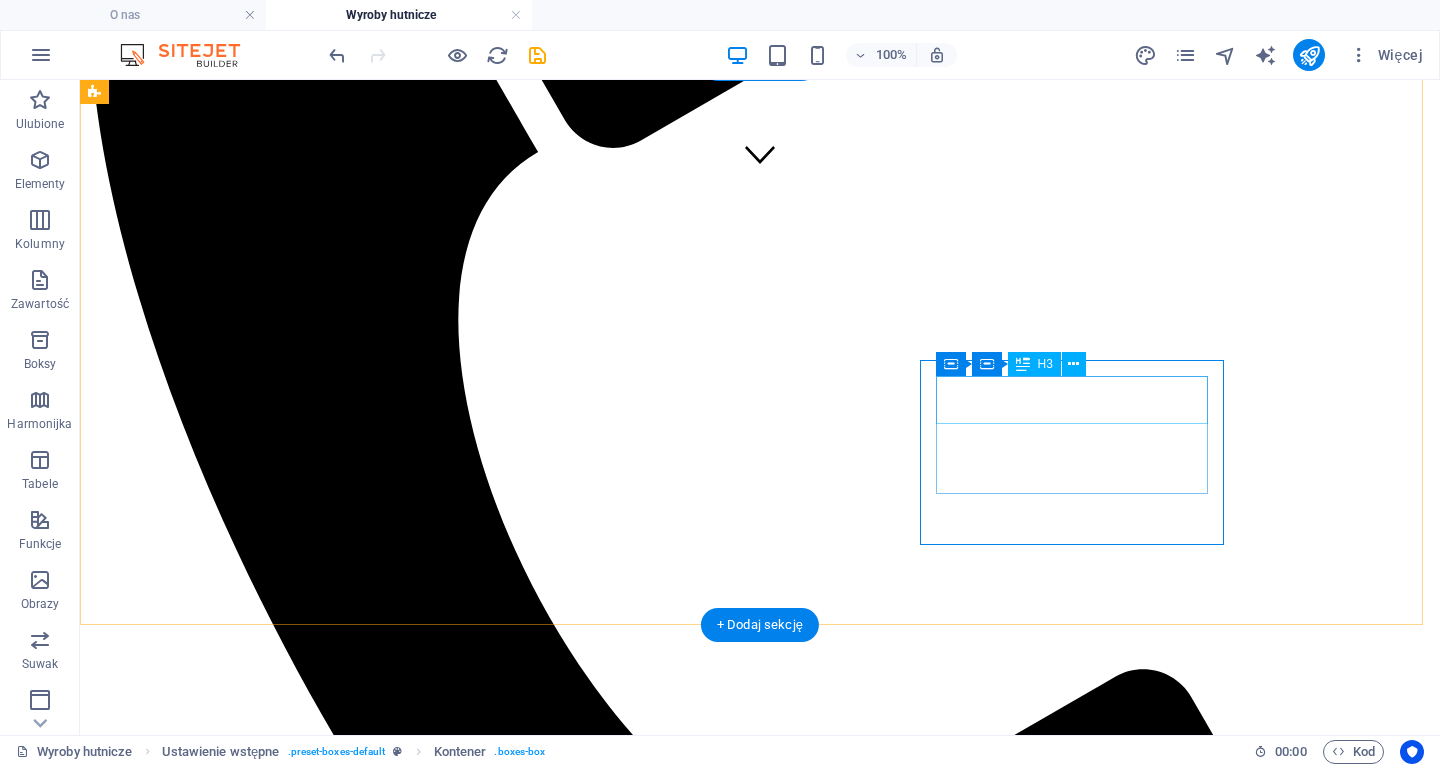 click on "Kształtowniki ocynkowane" at bounding box center [760, 9519] 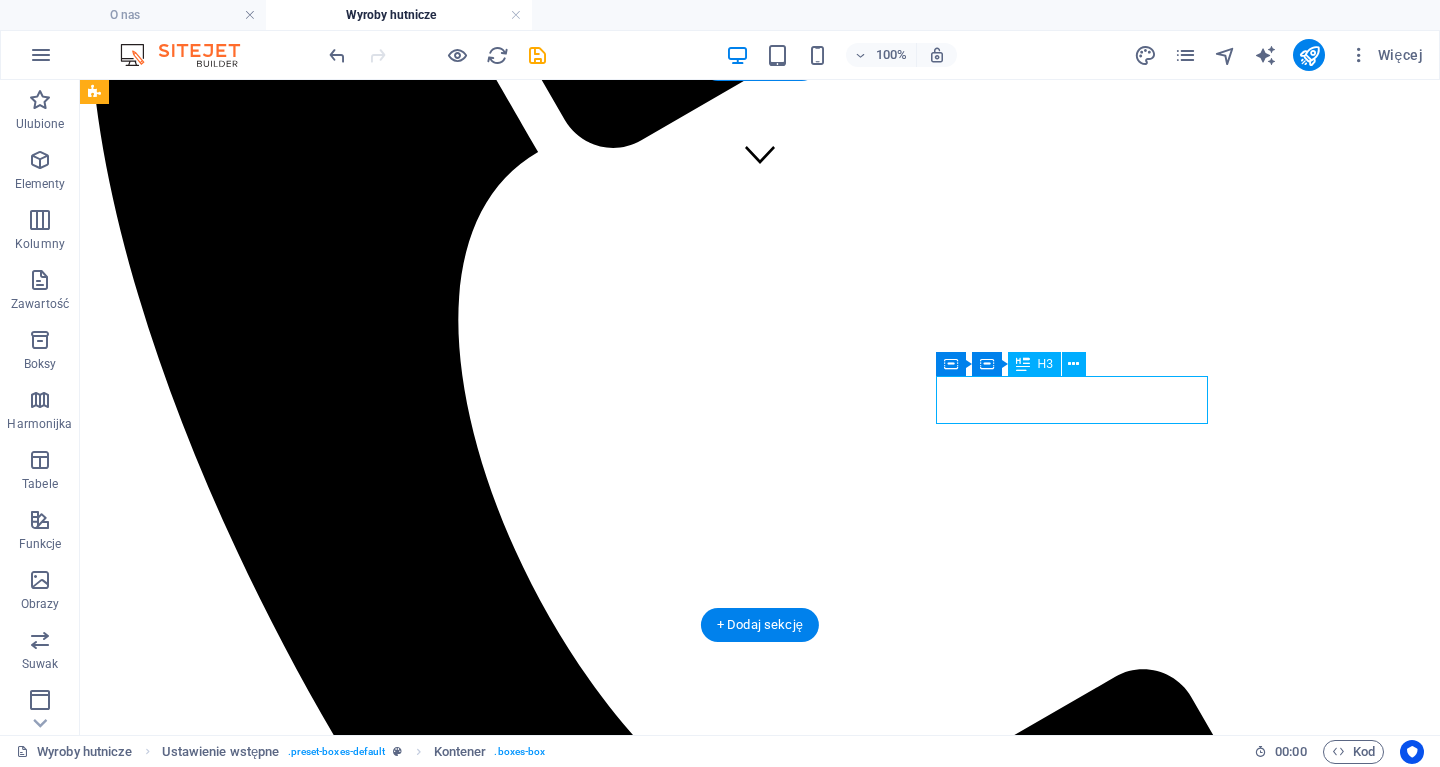 click on "Kształtowniki ocynkowane" at bounding box center [760, 9519] 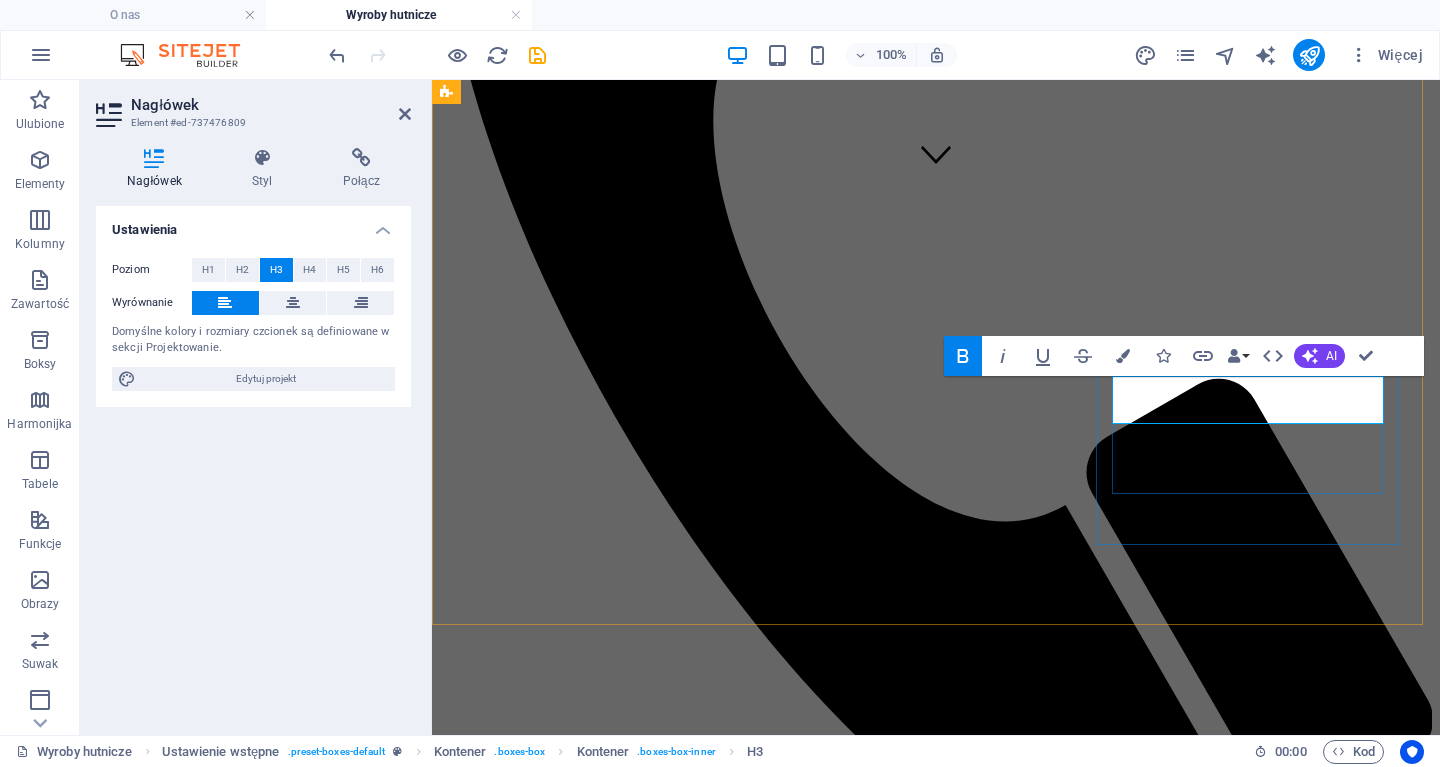 click on "Kształtowniki ocynkowane" at bounding box center (547, 7363) 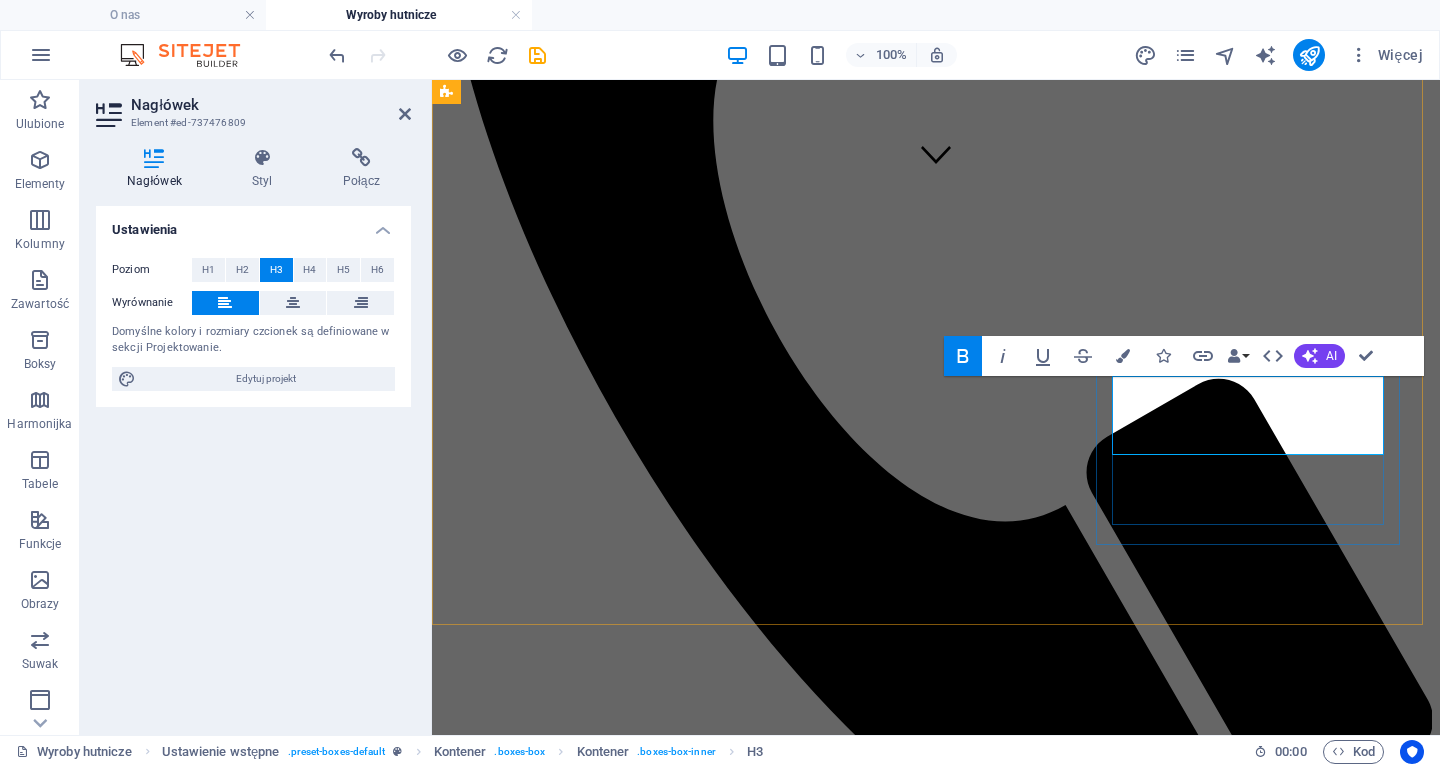 click on "Kształtowniki ocynkowane DX51D+Z275" at bounding box center [605, 7363] 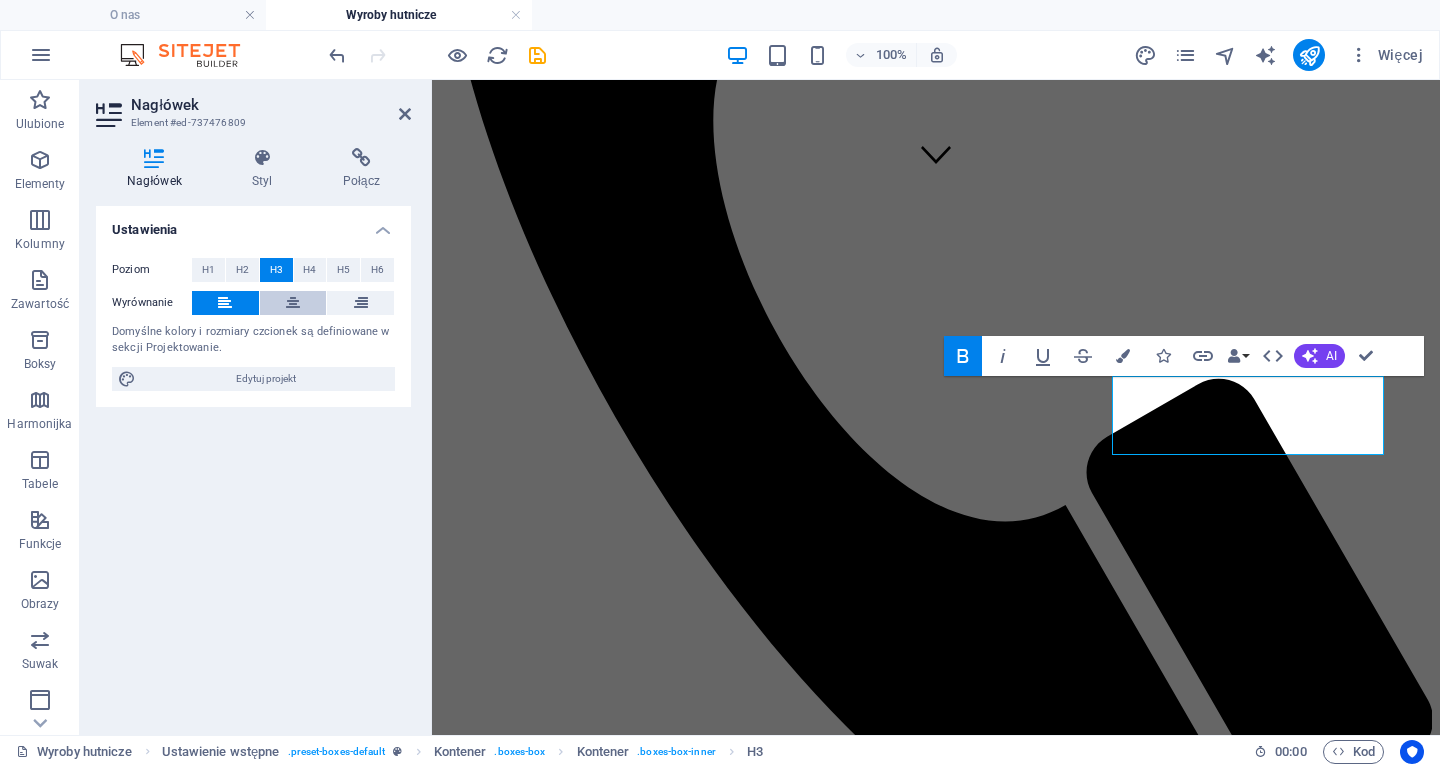 click at bounding box center (293, 303) 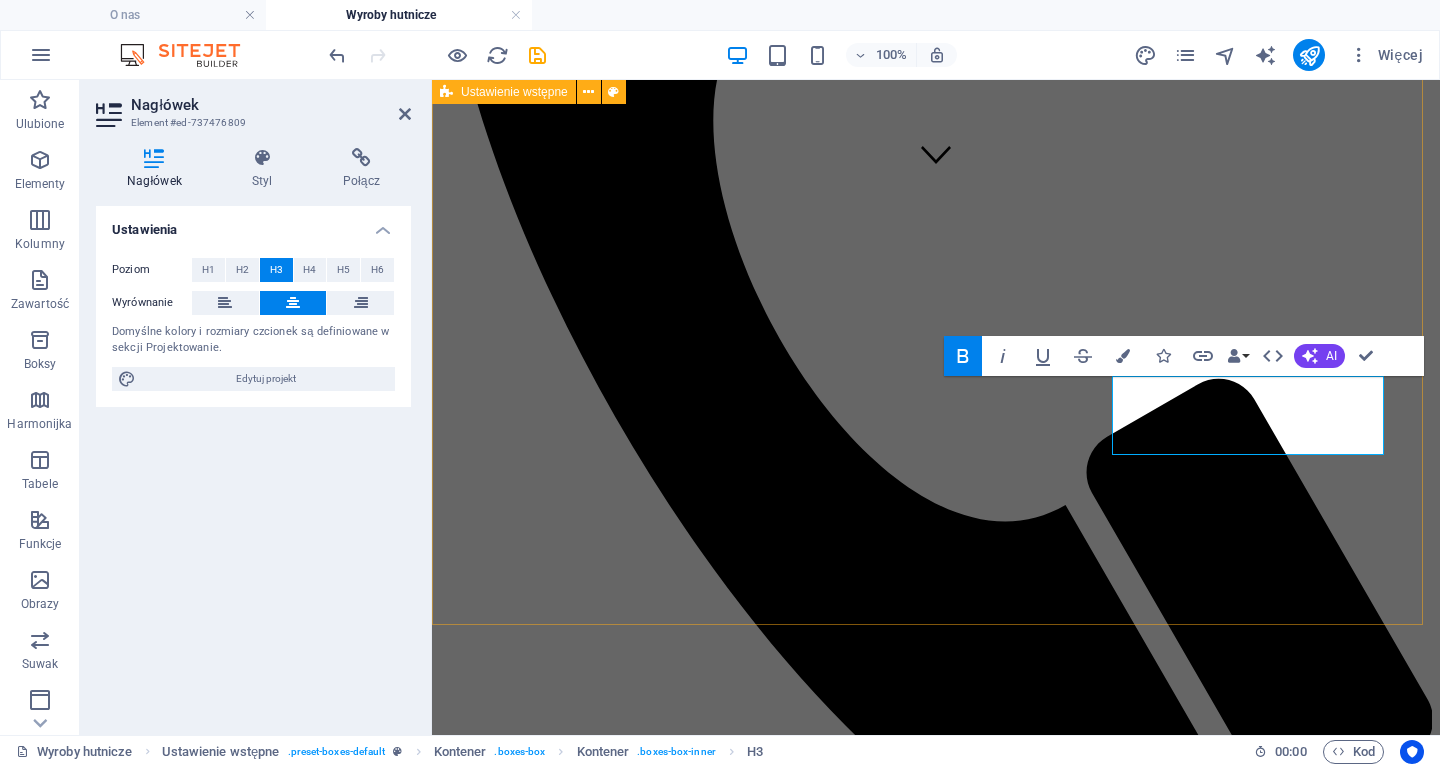 click on "Blachy gorącowalcowane S235, S355 zimnnowalcowane DC01 ocynkowane DX51D Kształtowniki zimnogięte kątowniki równoramienne ceowniki ceowniki półzamknięte profile zamknięte czarne profile zamknięte ocynkowane Kształtowniki gorącowalcowane kątowniki równoramienne kątowniki nierównoramienne ceowniki  dwuteowniki Pręty żebrowane gładkie kwadratowe płaskie walcówka gładka i żebrowana maty zbrojeniowe Rury konstrukcyjne czarne konstrukcyjne ocynkowane DX51D ceowniki półzamknięte bez szwu (na zamówienie) Kształtowniki ocynkowane ‌ DX51D+Z275 profile zamknięte kwadratowe profile zamknięte prostokątne ceowniki  rury" at bounding box center (936, 7016) 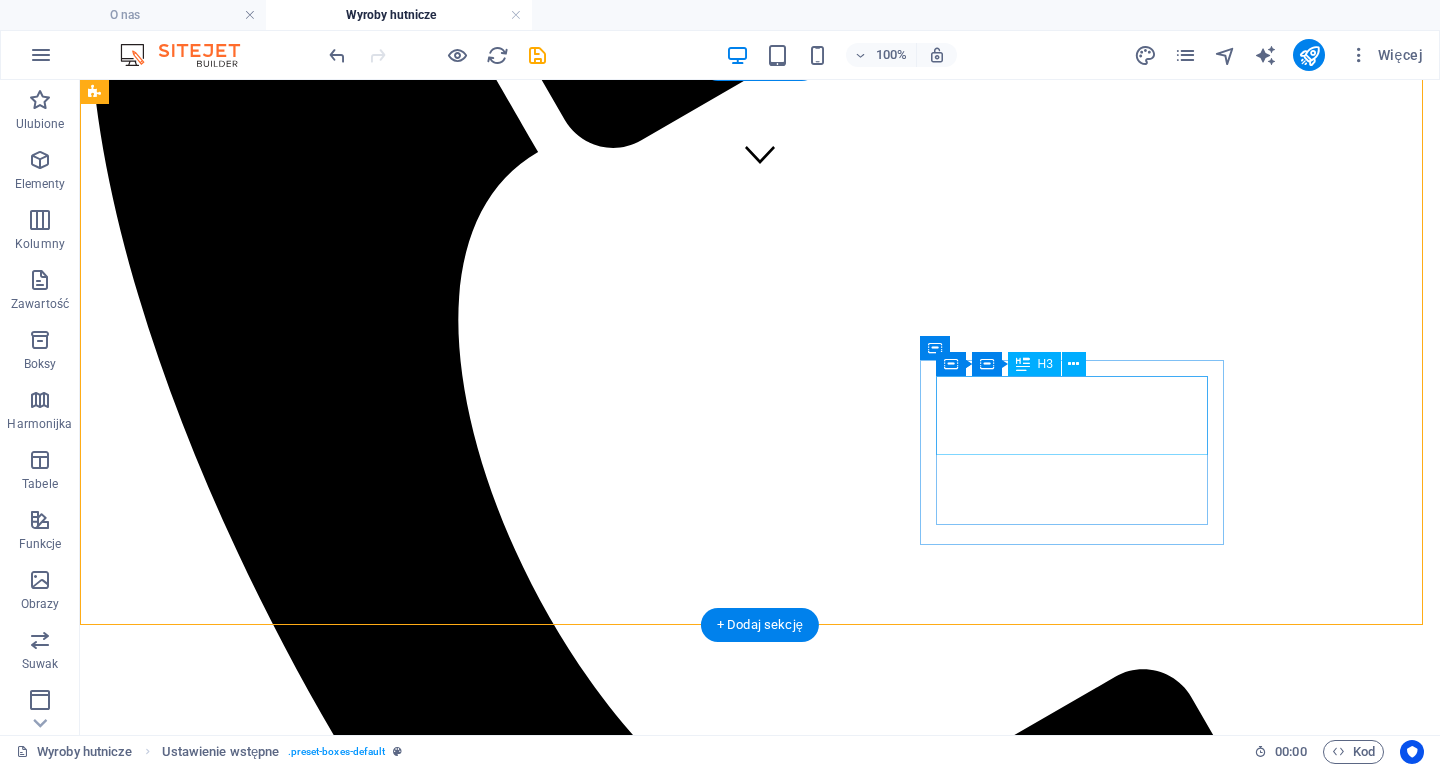 click on "Kształtowniki ocynkowane  DX51D+Z275" at bounding box center [760, 9530] 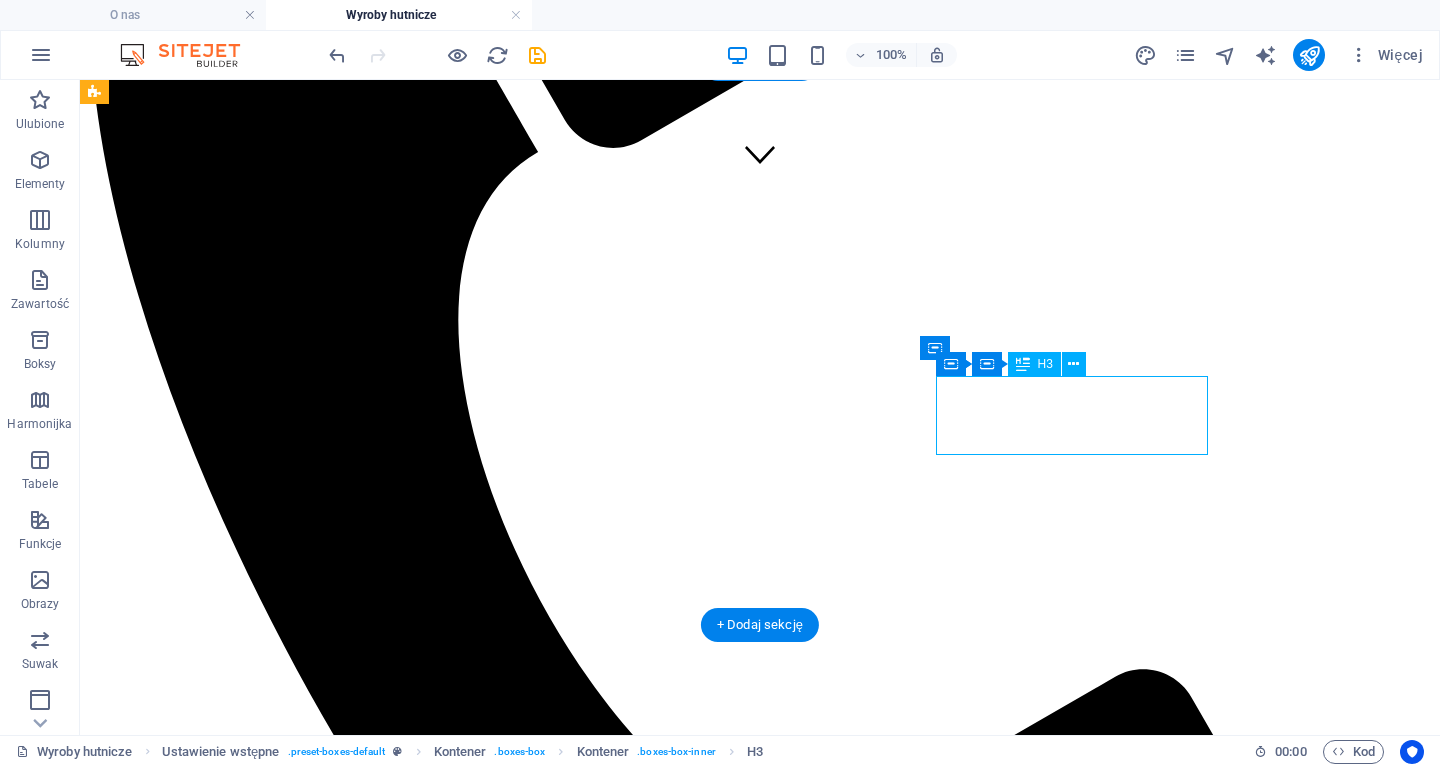 click on "Kształtowniki ocynkowane  DX51D+Z275" at bounding box center (760, 9530) 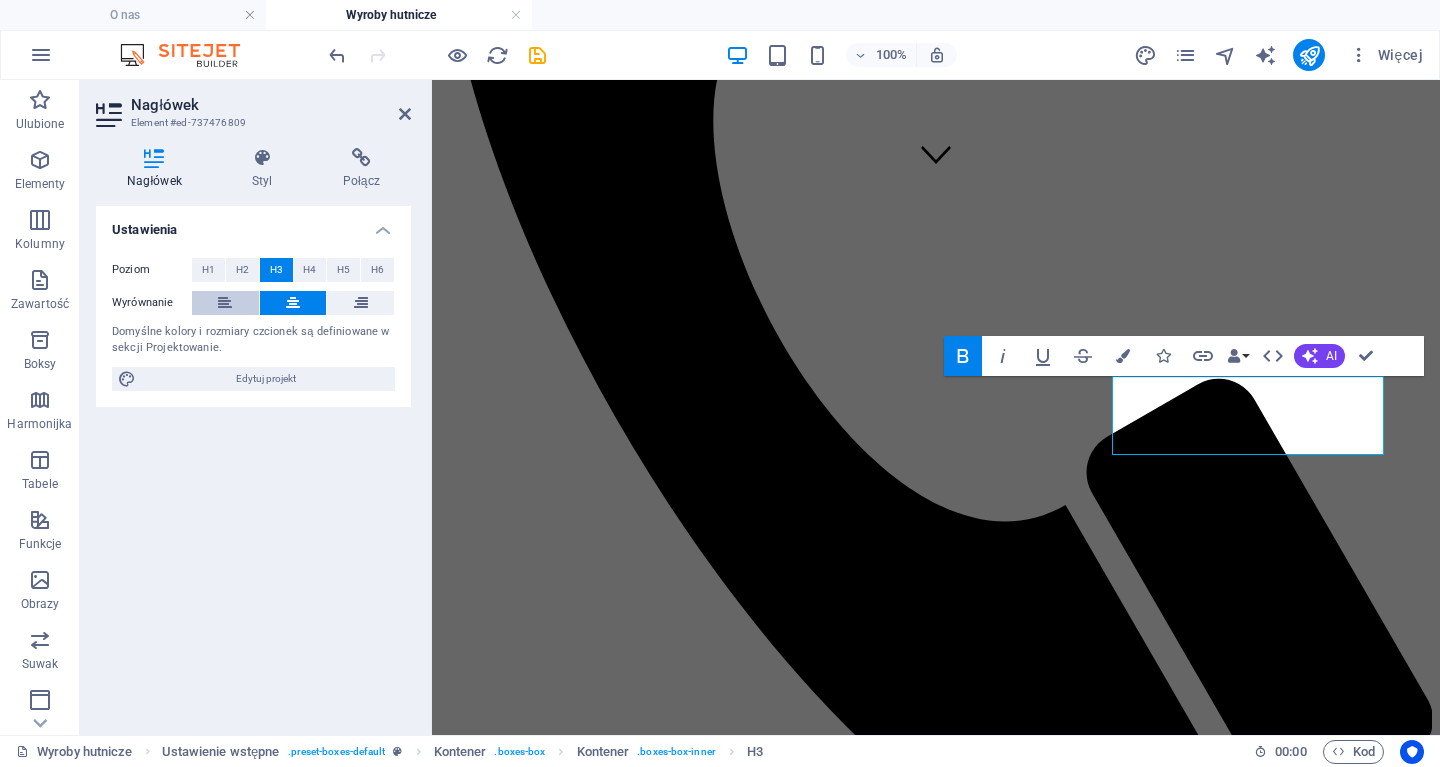 click at bounding box center (225, 303) 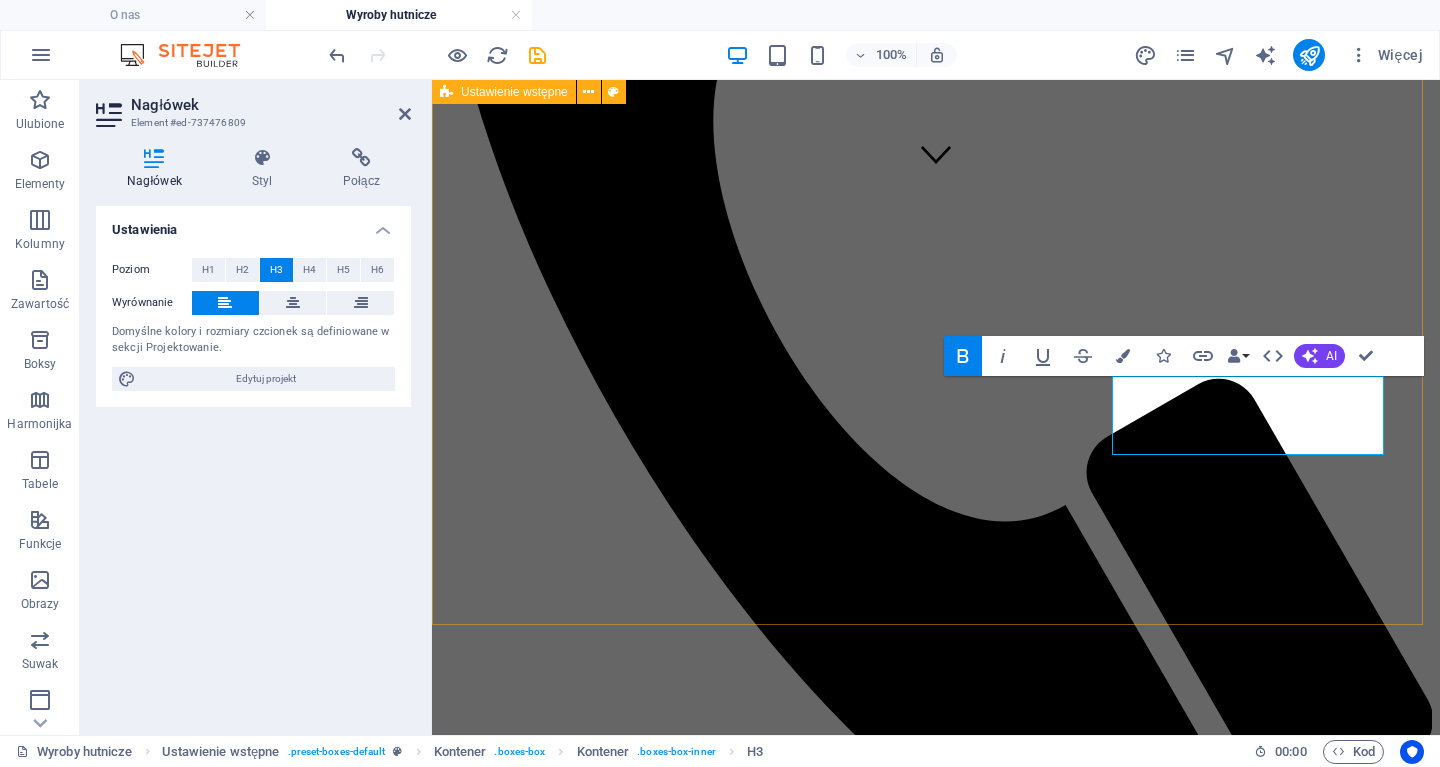 click on "Blachy gorącowalcowane S235, S355 zimnnowalcowane DC01 ocynkowane DX51D Kształtowniki zimnogięte kątowniki równoramienne ceowniki ceowniki półzamknięte profile zamknięte czarne profile zamknięte ocynkowane Kształtowniki gorącowalcowane kątowniki równoramienne kątowniki nierównoramienne ceowniki  dwuteowniki Pręty żebrowane gładkie kwadratowe płaskie walcówka gładka i żebrowana maty zbrojeniowe Rury konstrukcyjne czarne konstrukcyjne ocynkowane DX51D ceowniki półzamknięte bez szwu (na zamówienie) Kształtowniki ocynkowane  DX51D+Z275 profile zamknięte kwadratowe profile zamknięte prostokątne ceowniki  rury" at bounding box center [936, 7016] 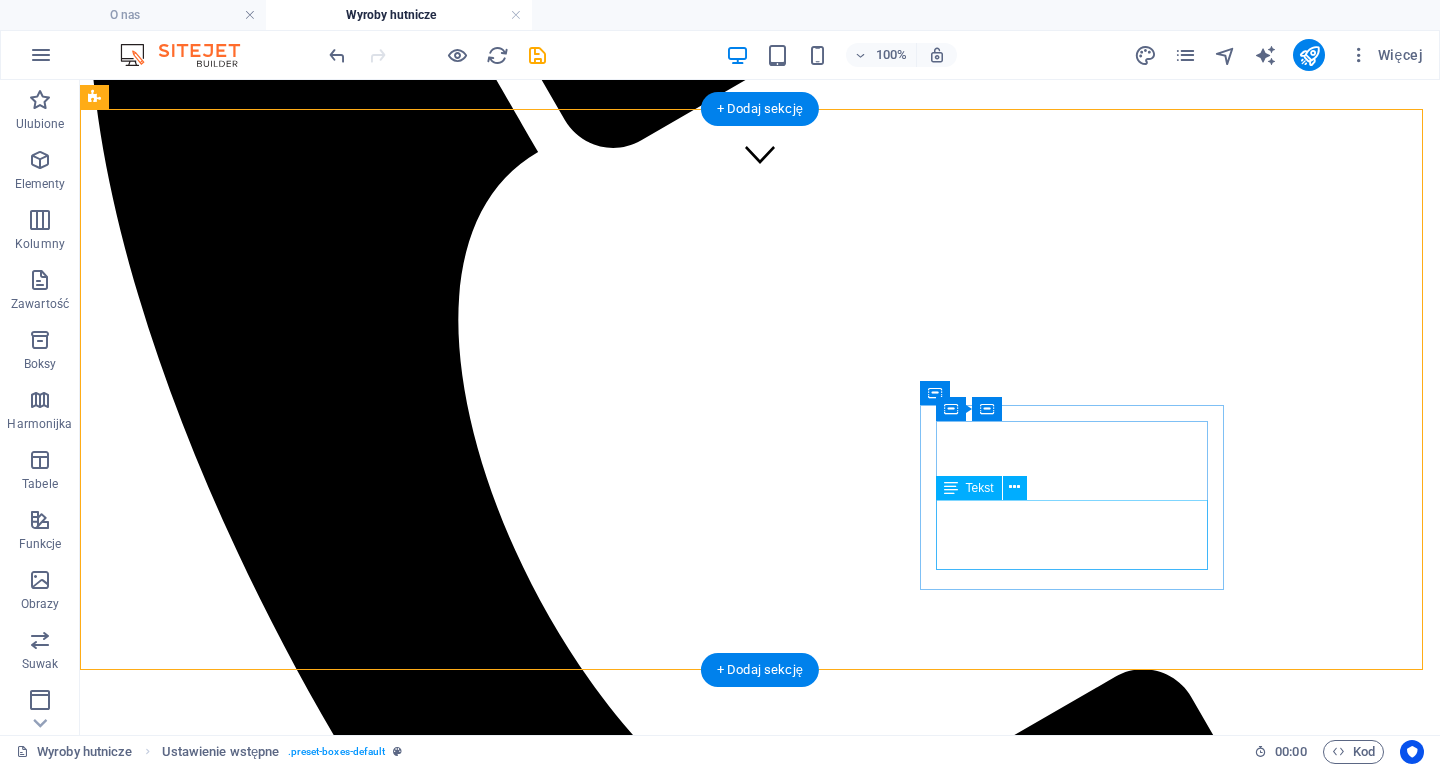 scroll, scrollTop: 346, scrollLeft: 0, axis: vertical 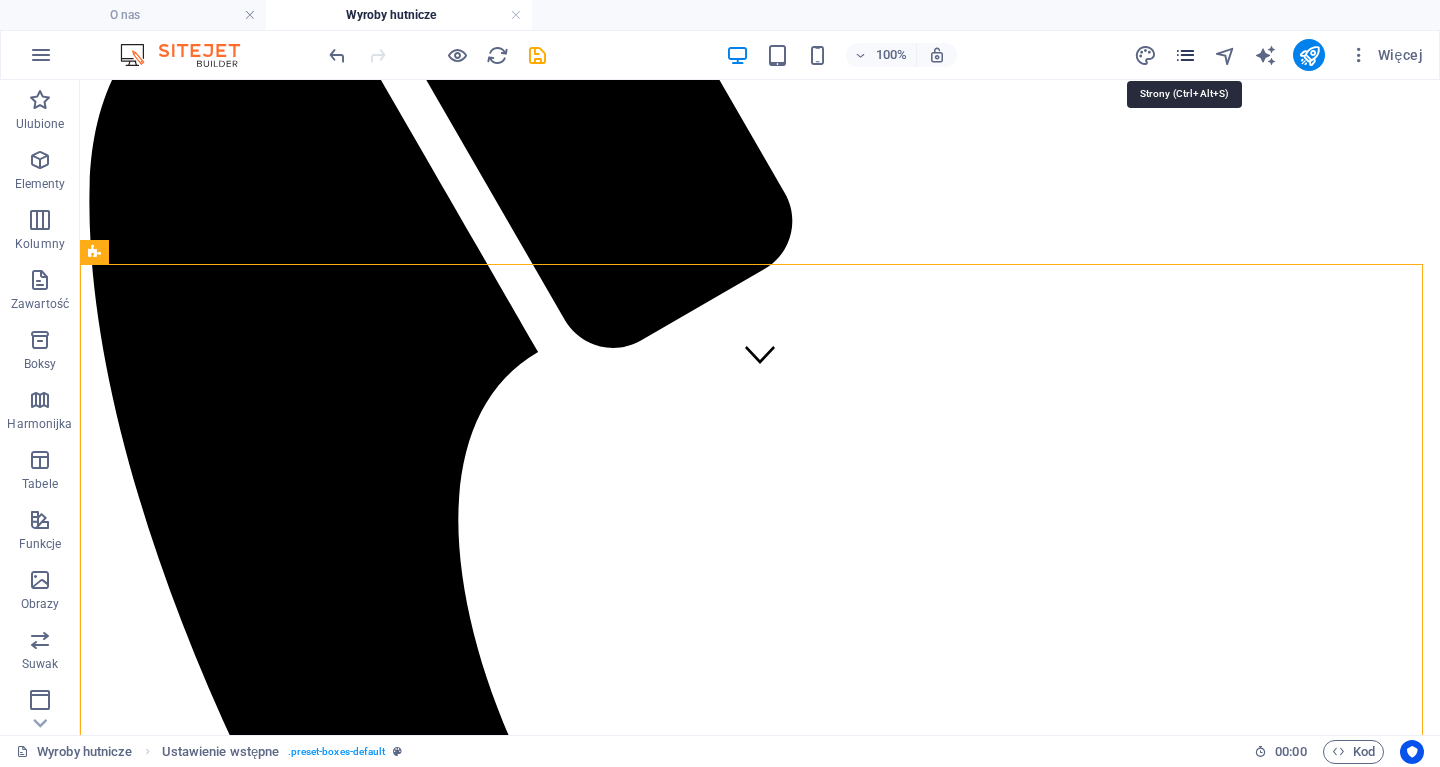 click at bounding box center [1185, 55] 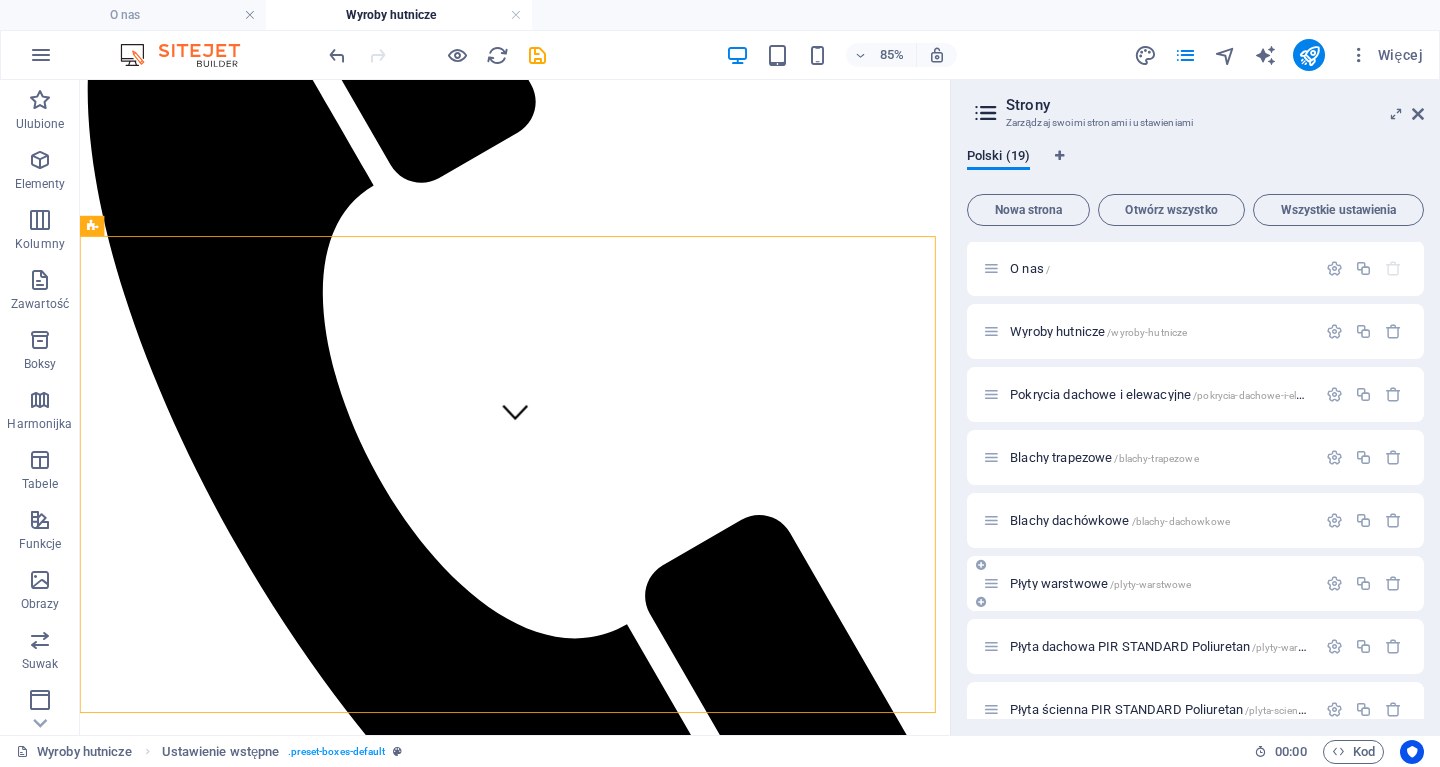 scroll, scrollTop: 0, scrollLeft: 0, axis: both 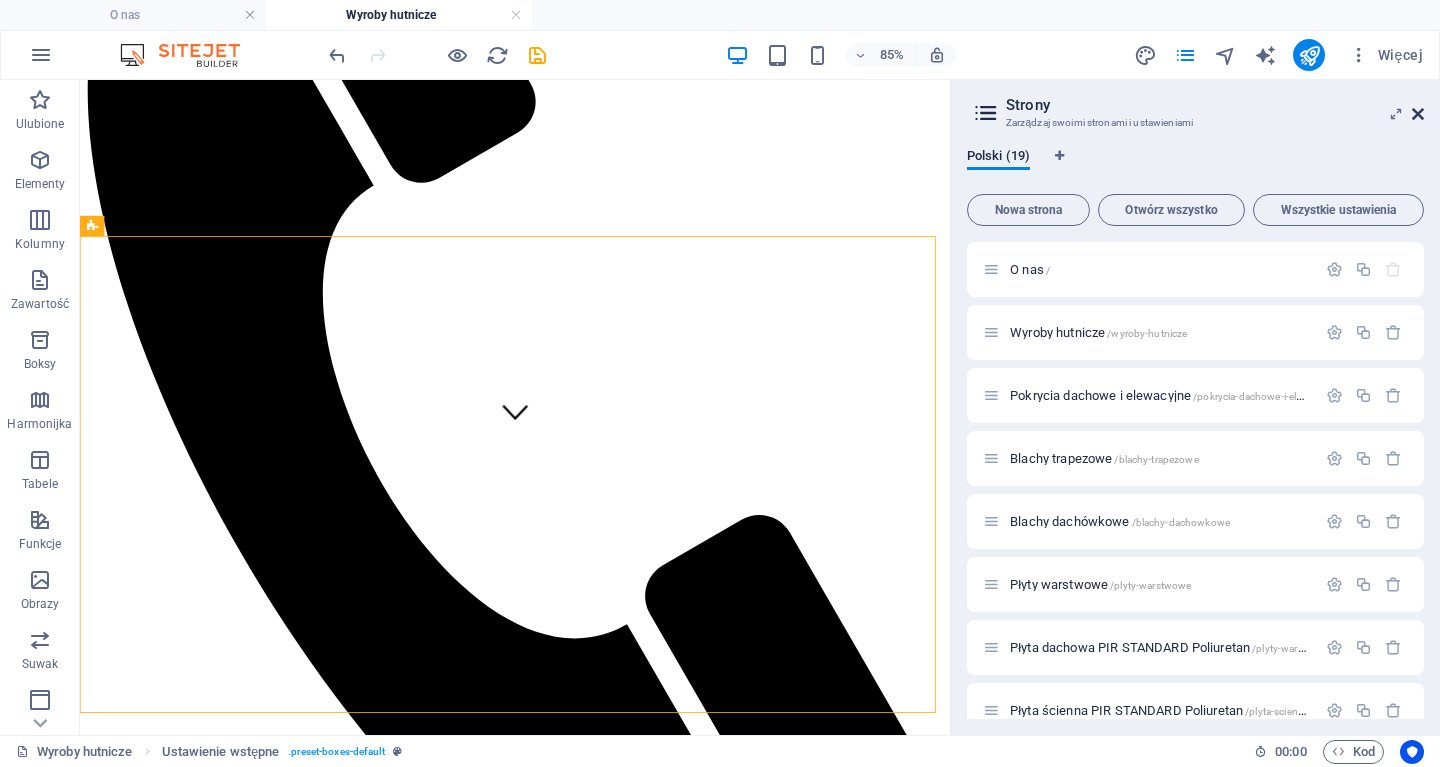 click at bounding box center (1418, 114) 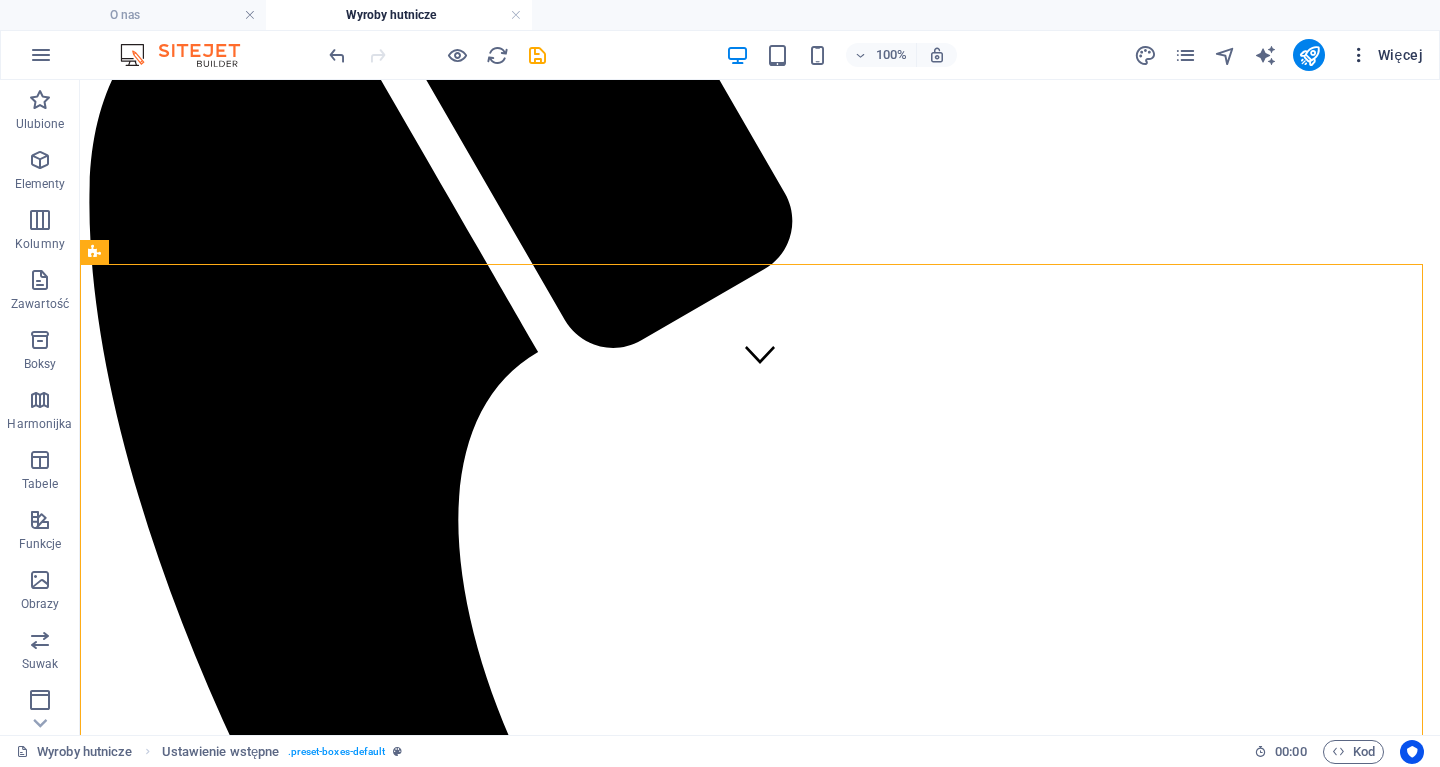 click on "Więcej" at bounding box center [1386, 55] 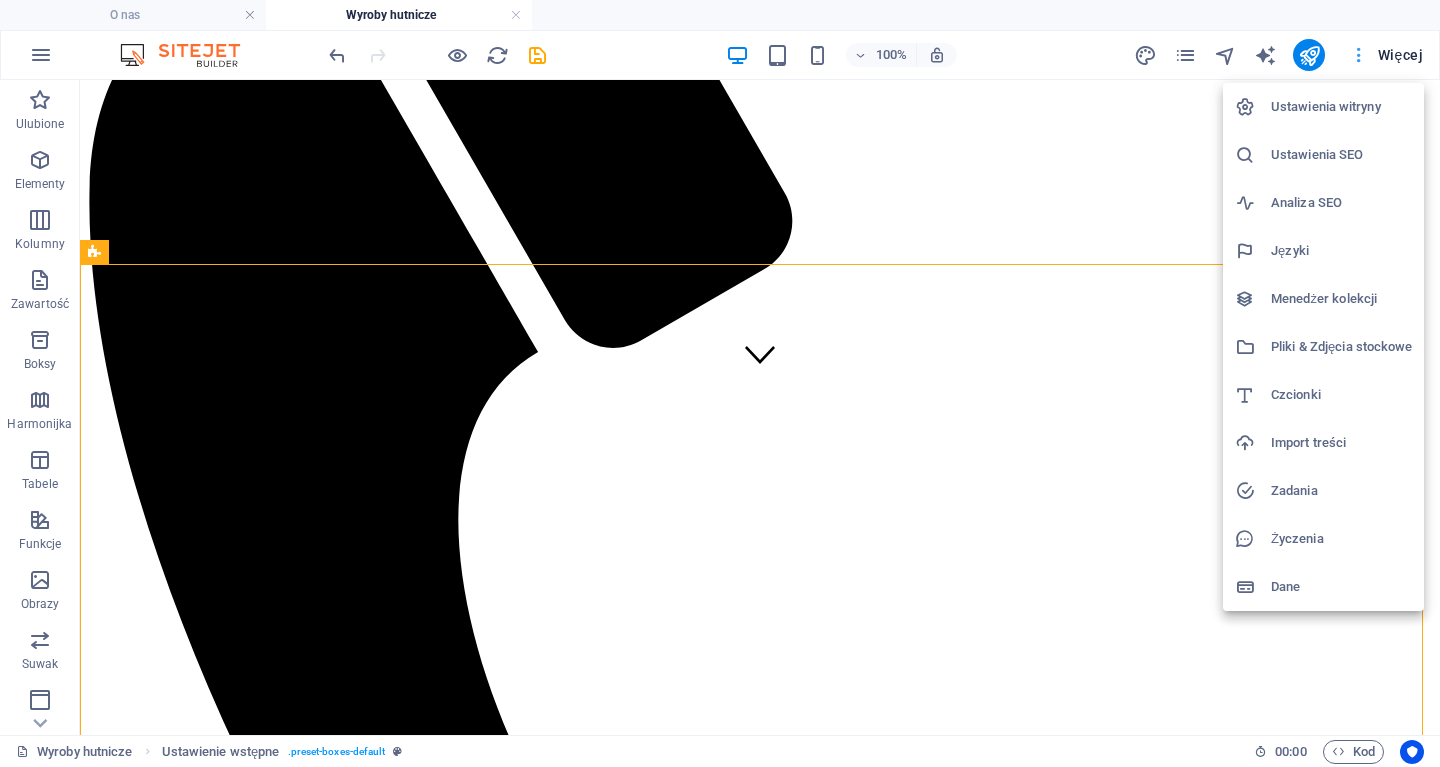 click at bounding box center (720, 383) 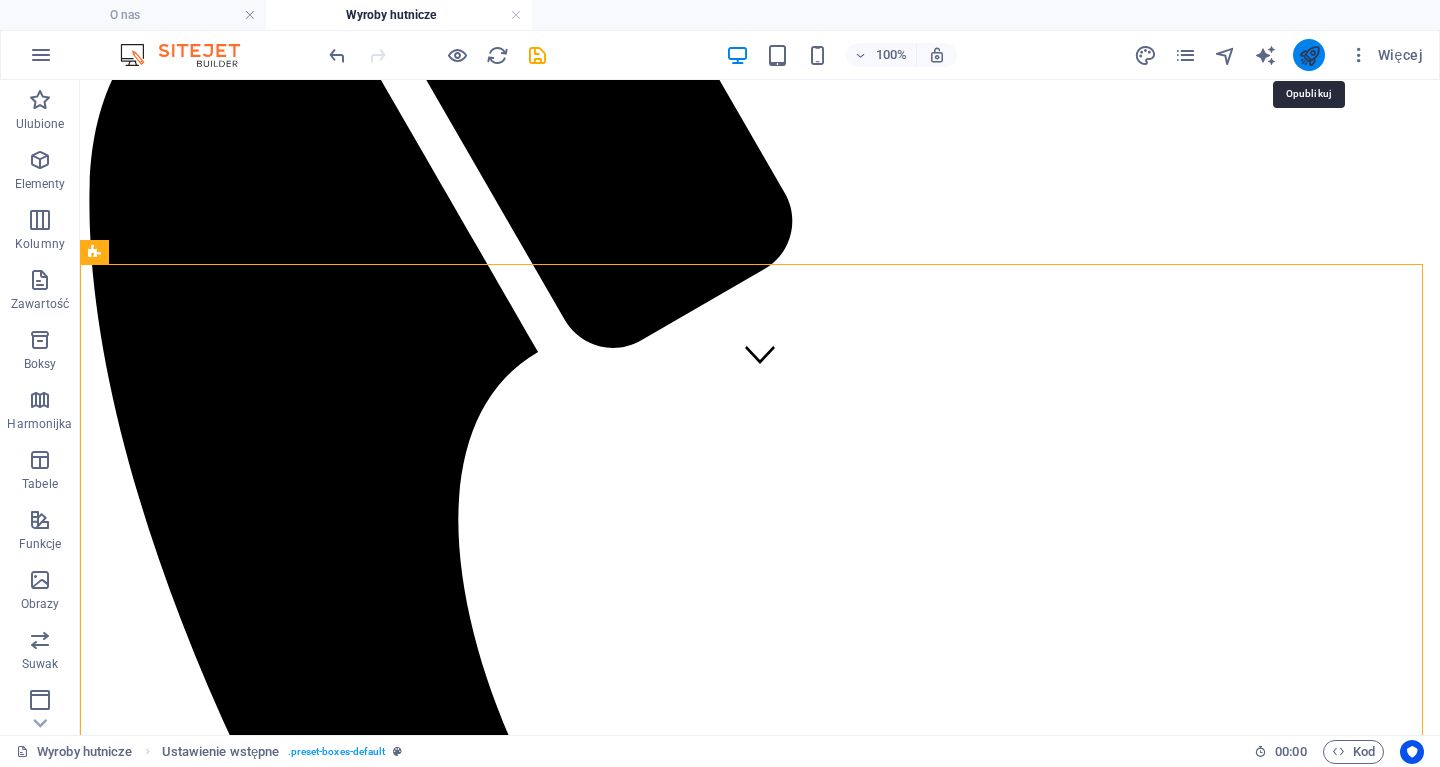 click at bounding box center [1309, 55] 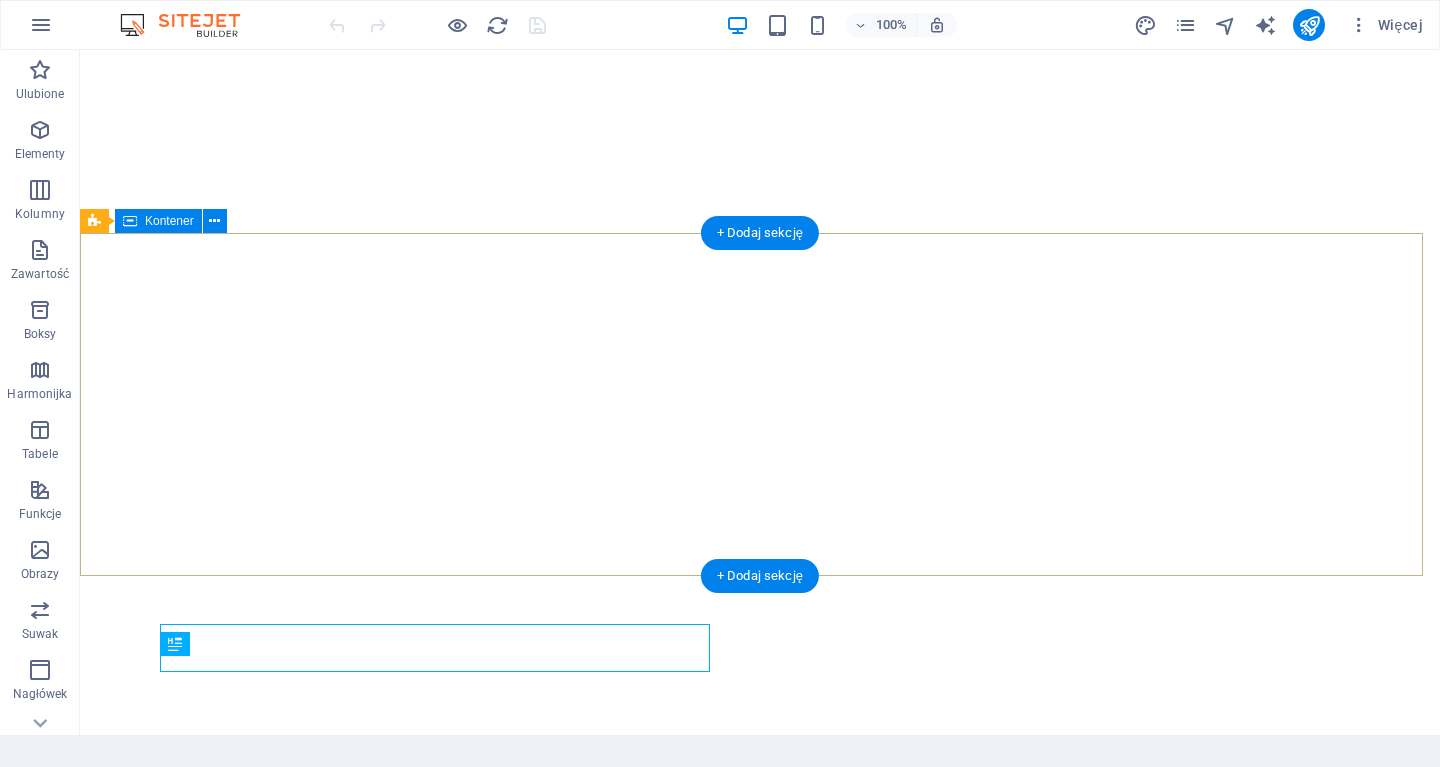 scroll, scrollTop: 0, scrollLeft: 0, axis: both 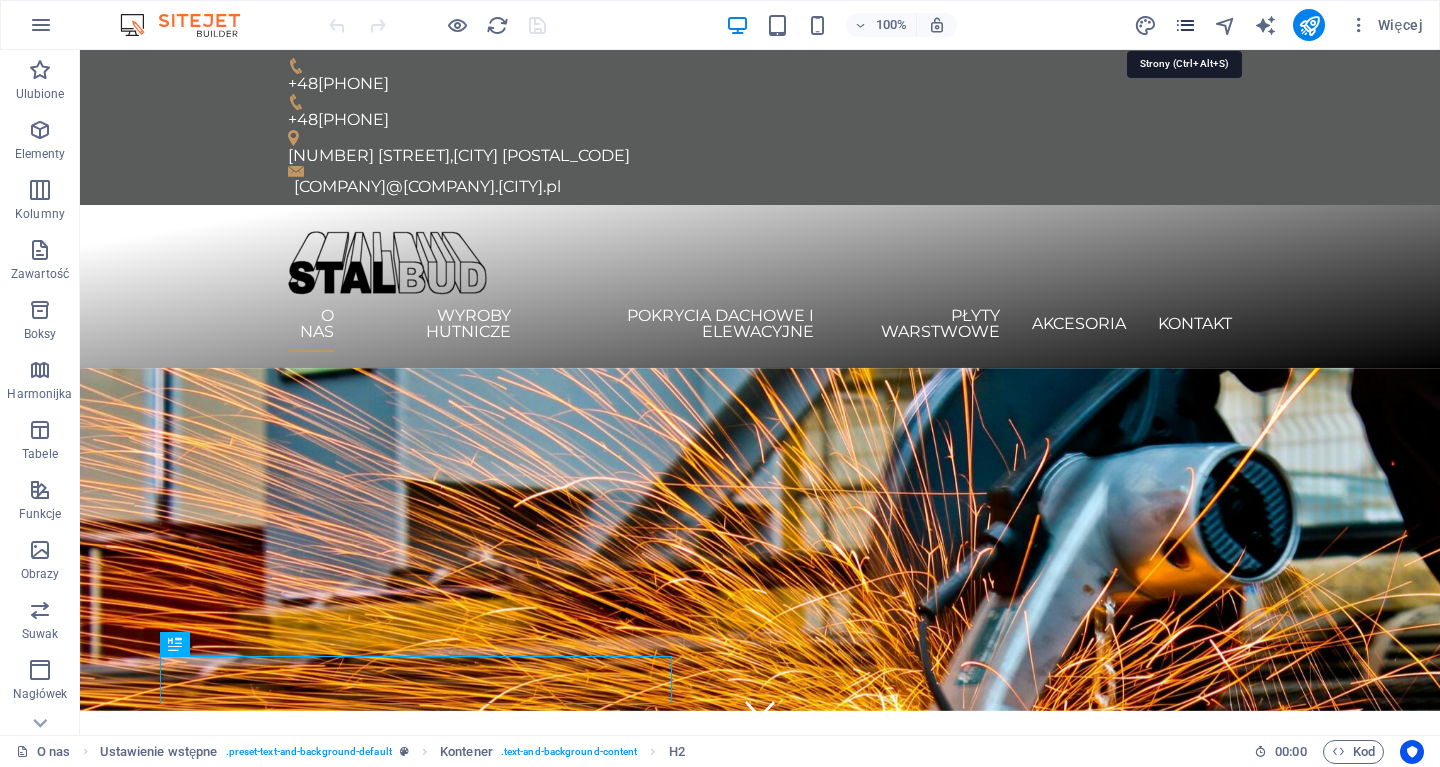 click at bounding box center (1185, 25) 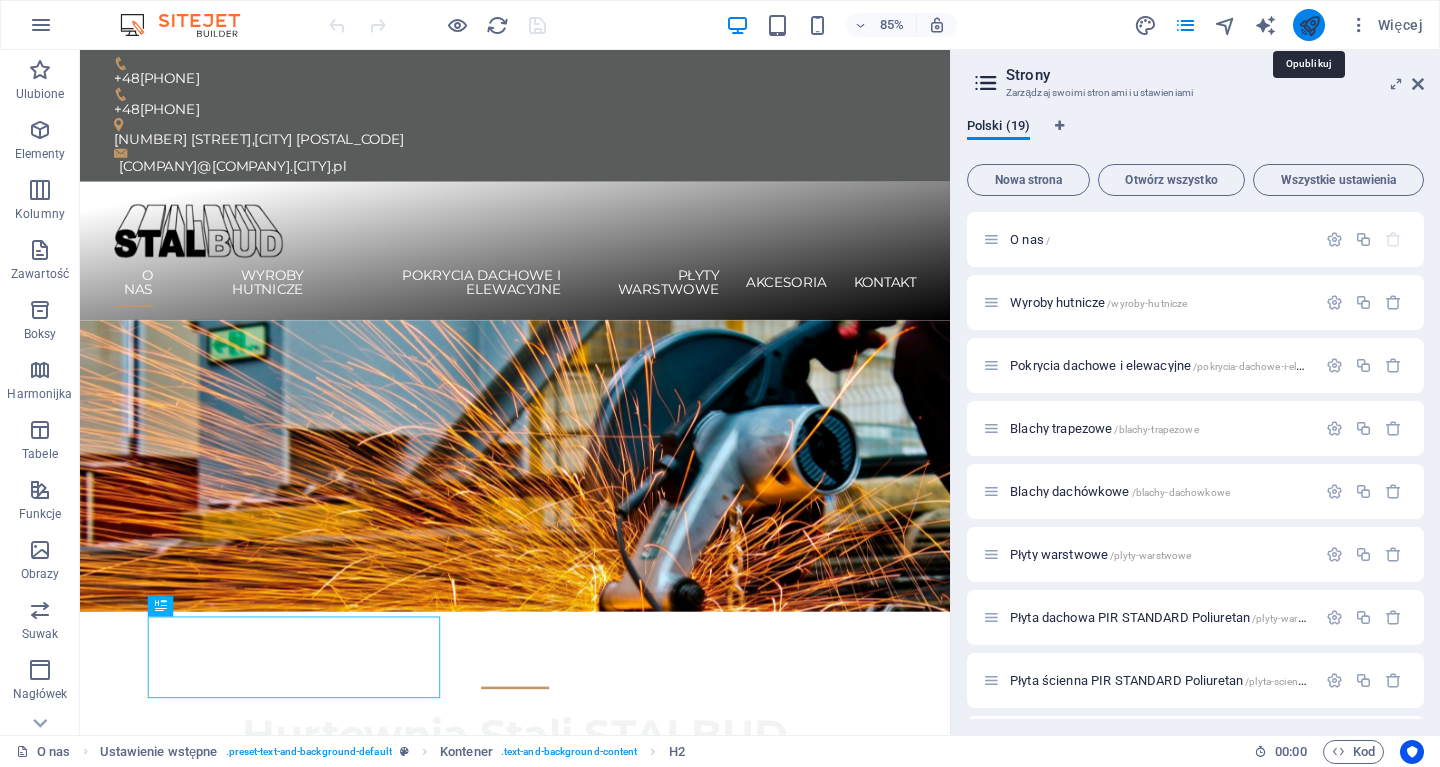 click at bounding box center (1309, 25) 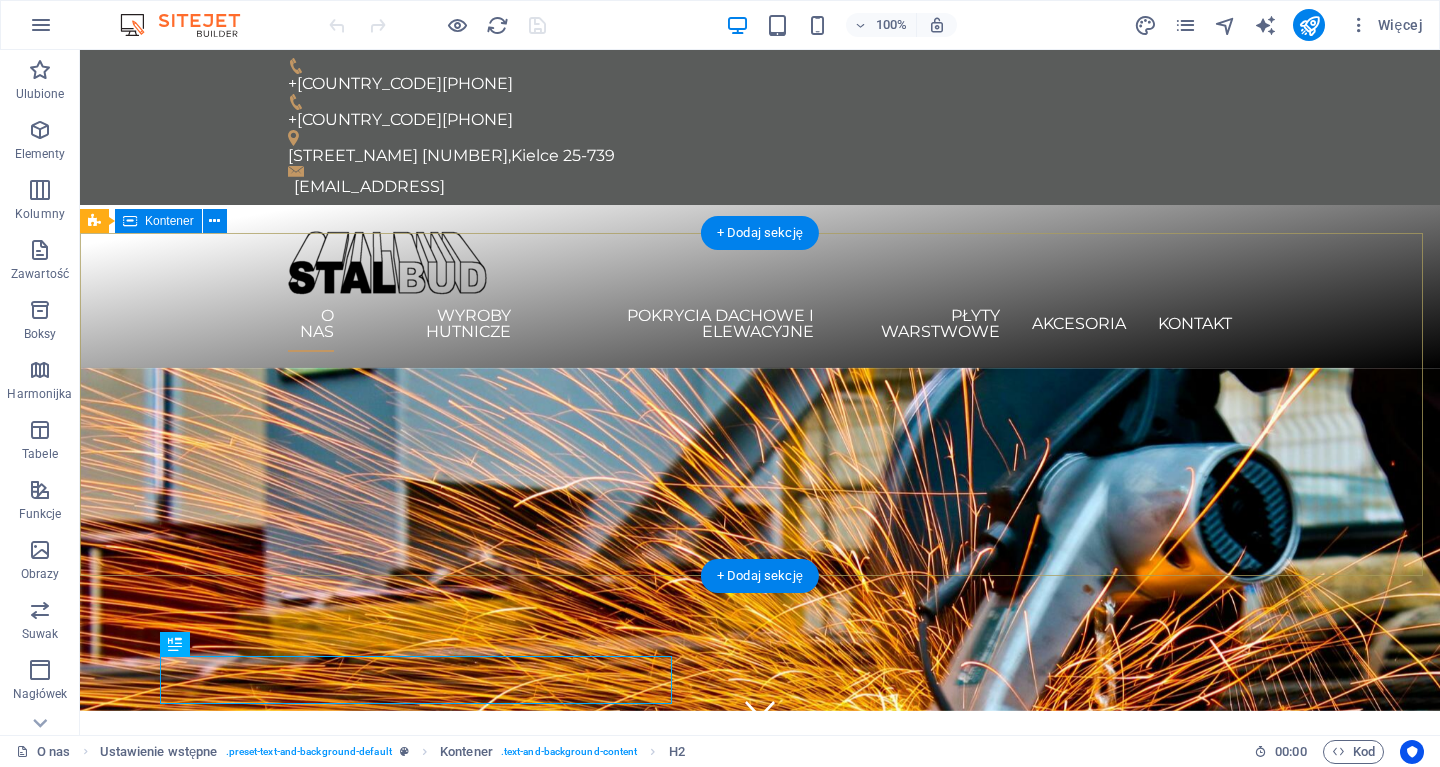 scroll, scrollTop: 0, scrollLeft: 0, axis: both 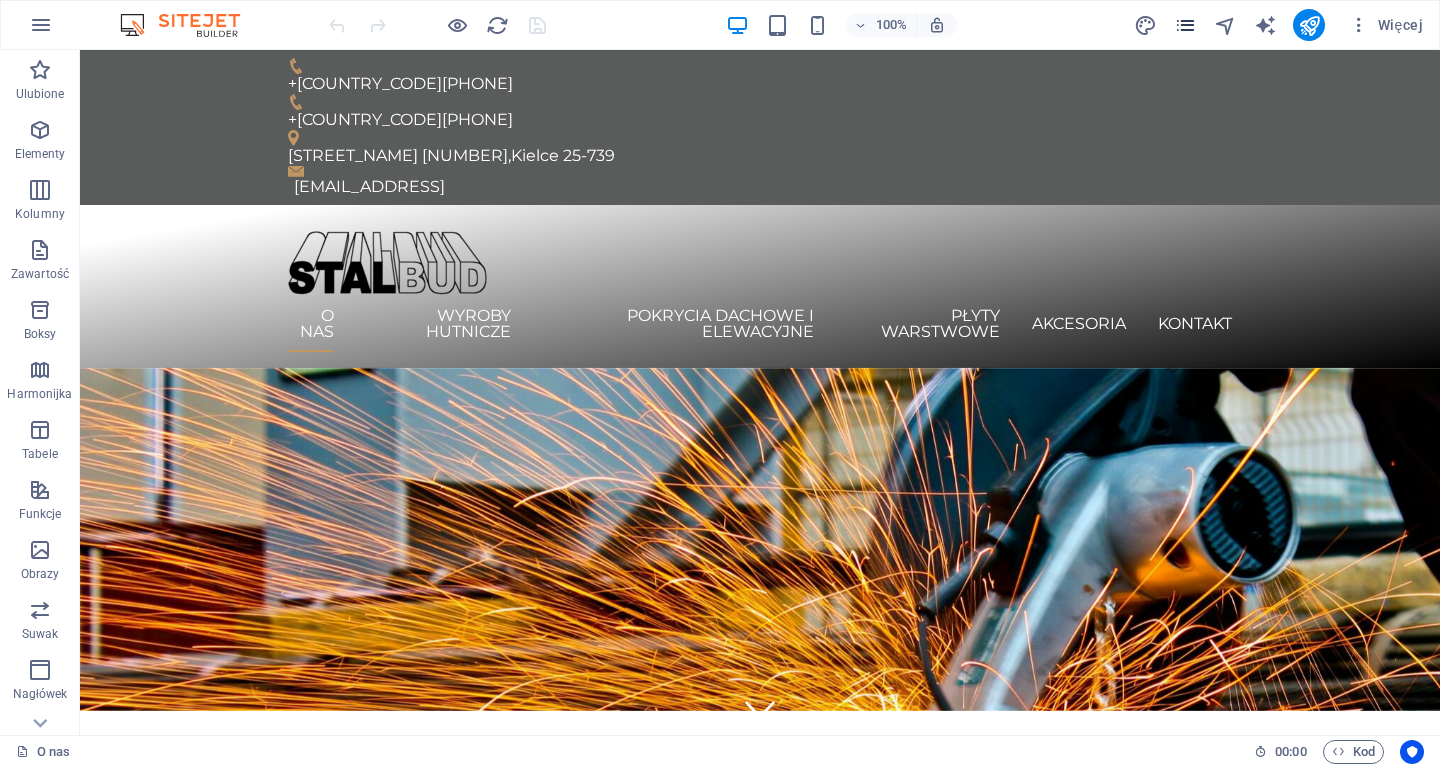 click at bounding box center [1185, 25] 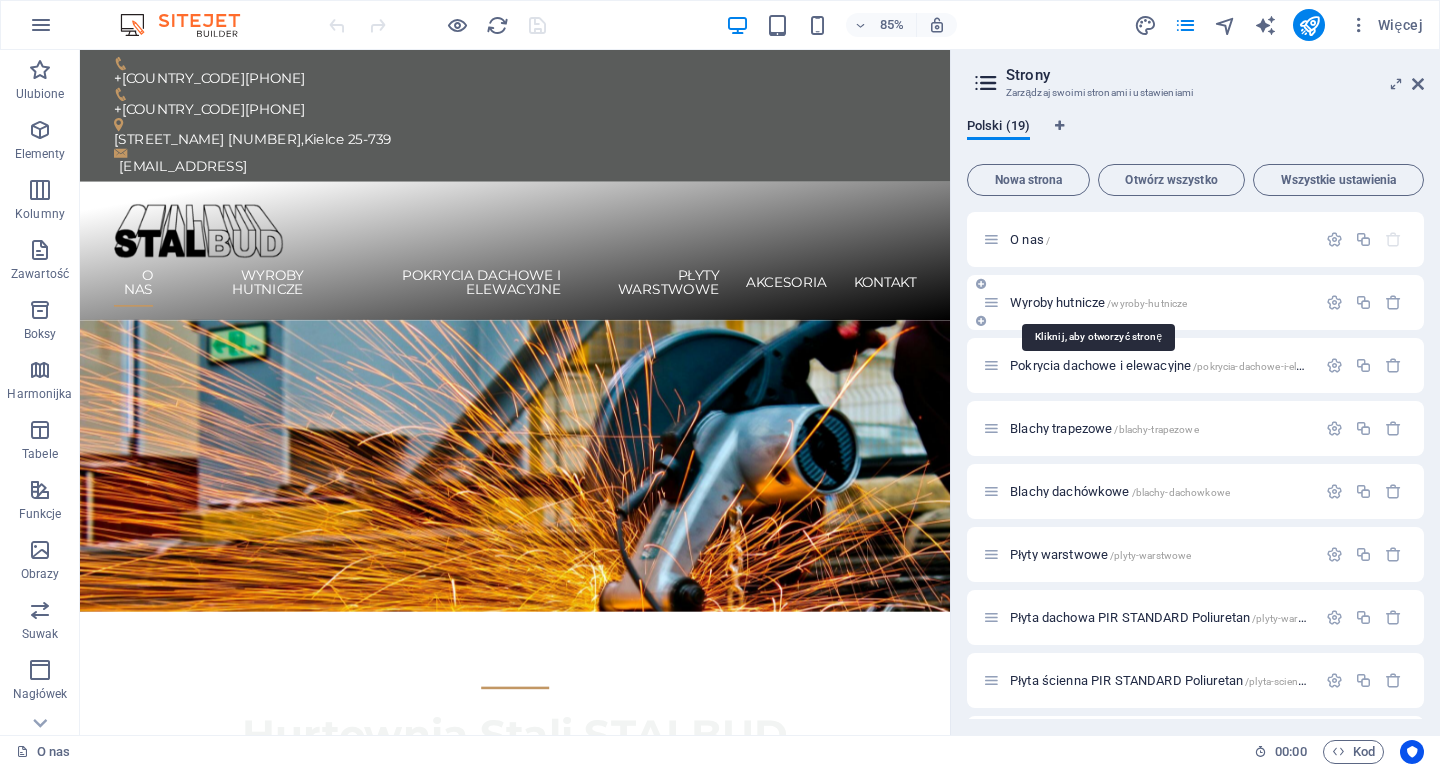 click on "Wyroby hutnicze /wyroby-hutnicze" at bounding box center (1098, 302) 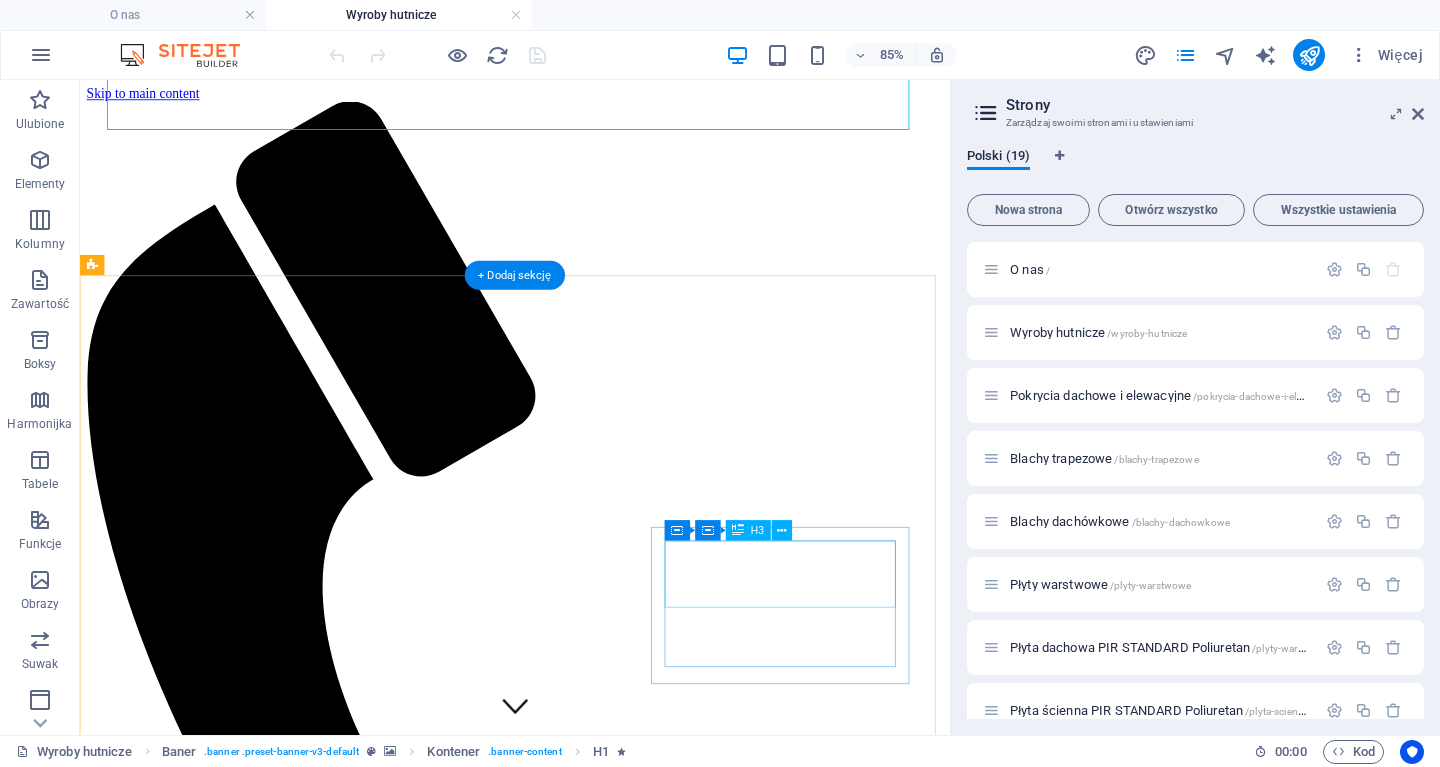 scroll, scrollTop: 300, scrollLeft: 0, axis: vertical 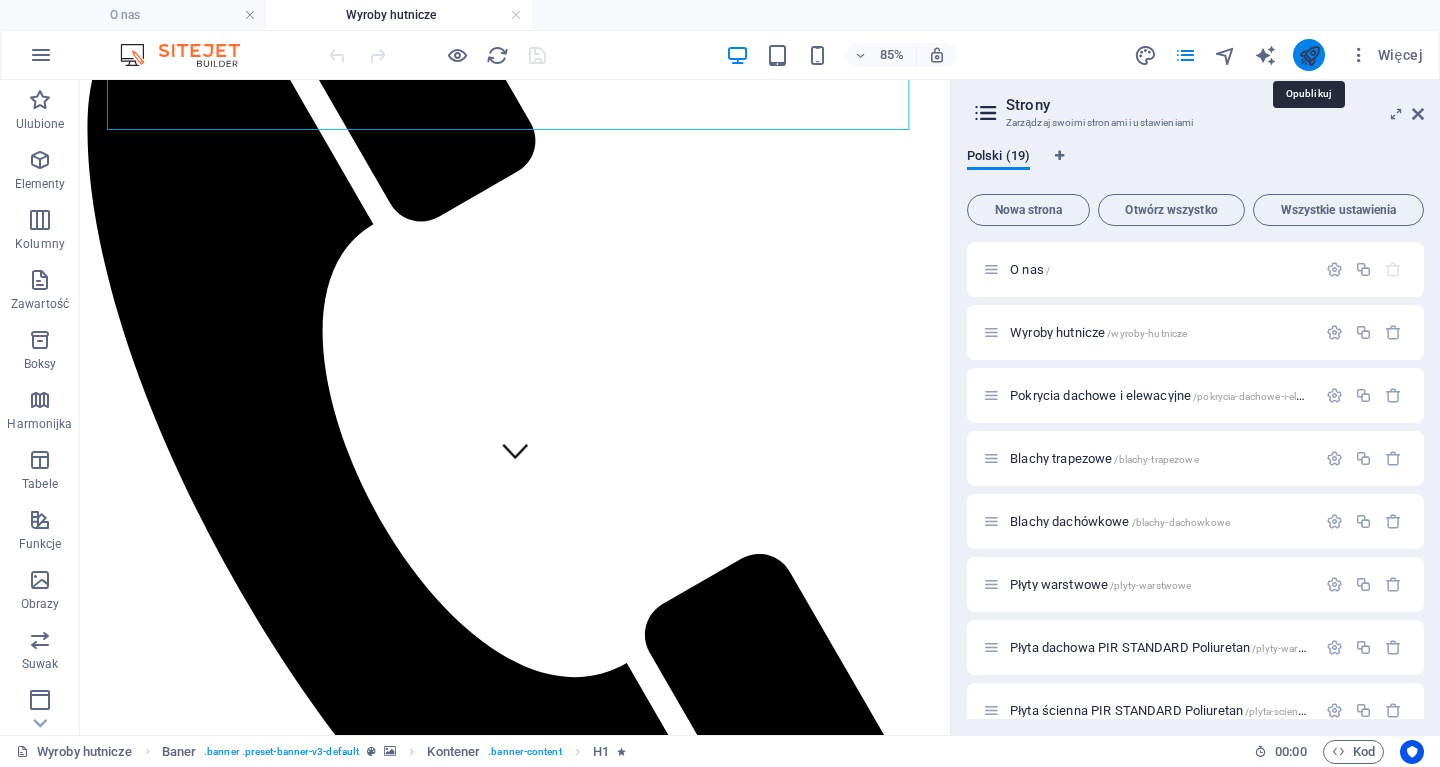 click at bounding box center [1309, 55] 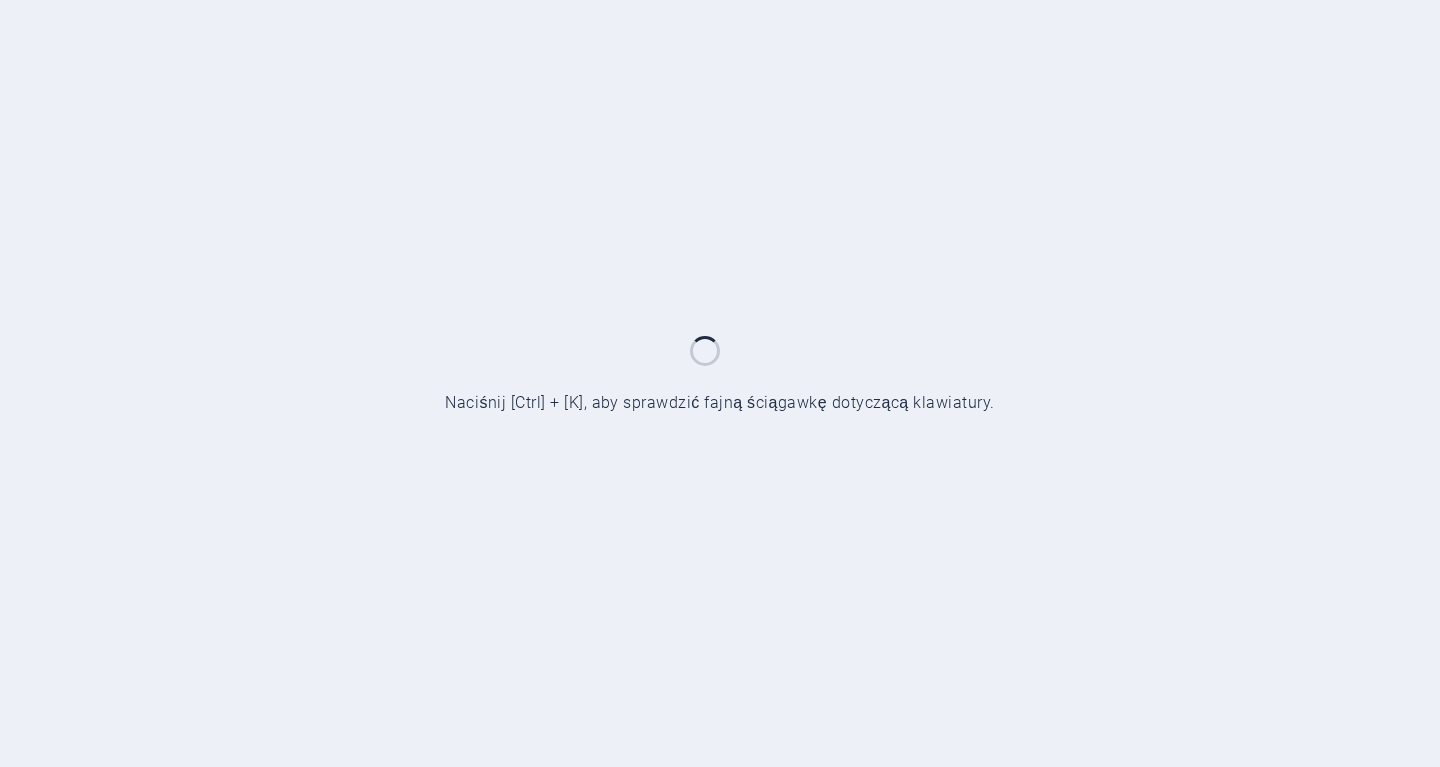 scroll, scrollTop: 0, scrollLeft: 0, axis: both 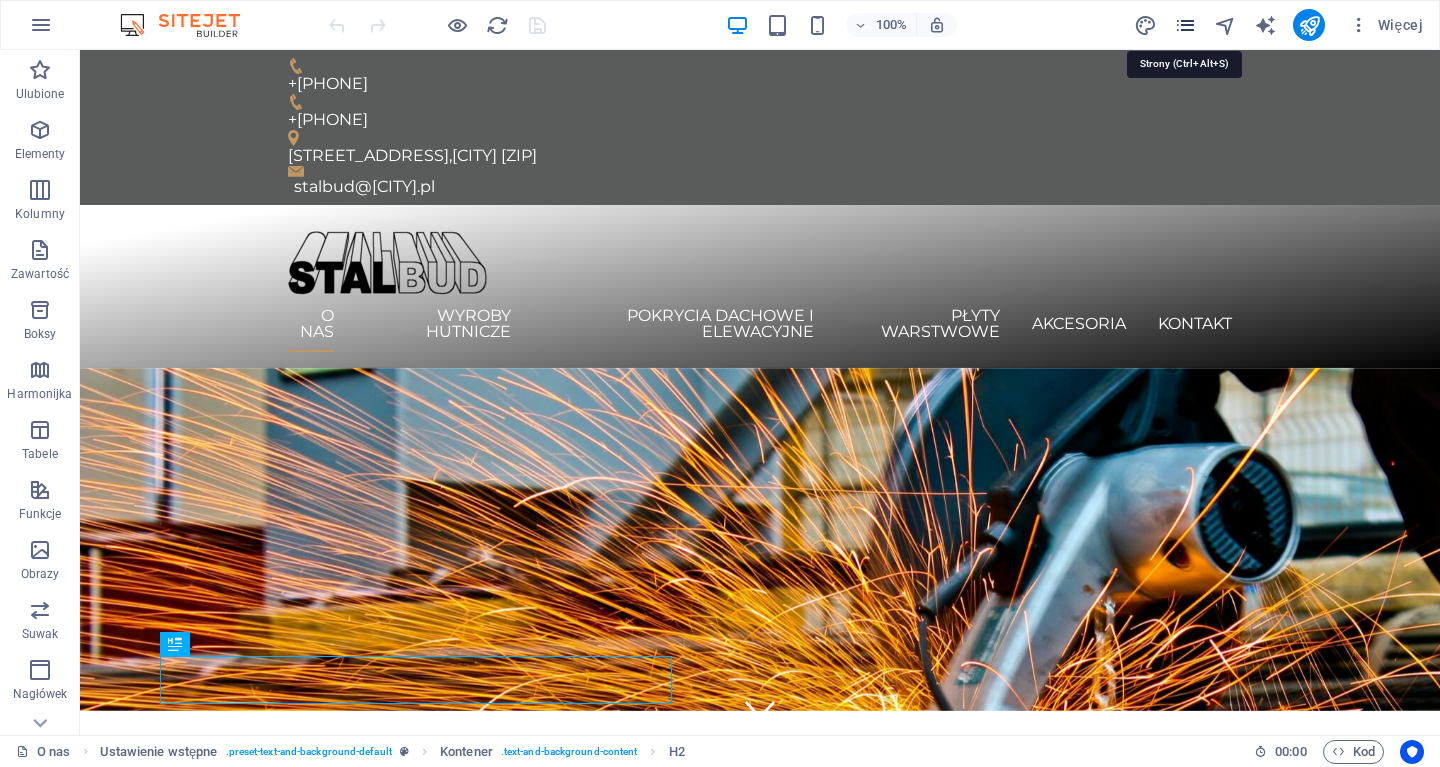 click at bounding box center (1185, 25) 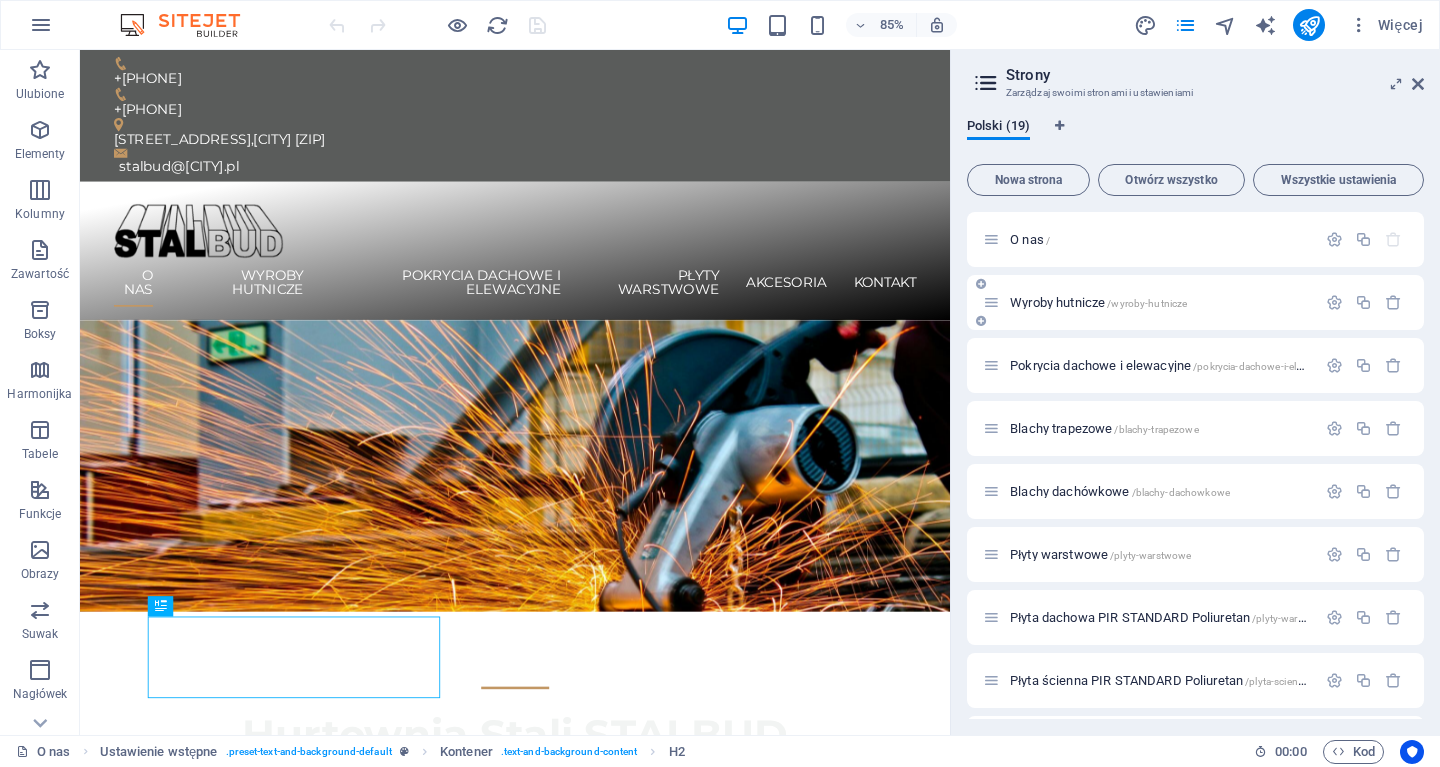 click on "Wyroby hutnicze /wyroby-hutnicze" at bounding box center (1098, 302) 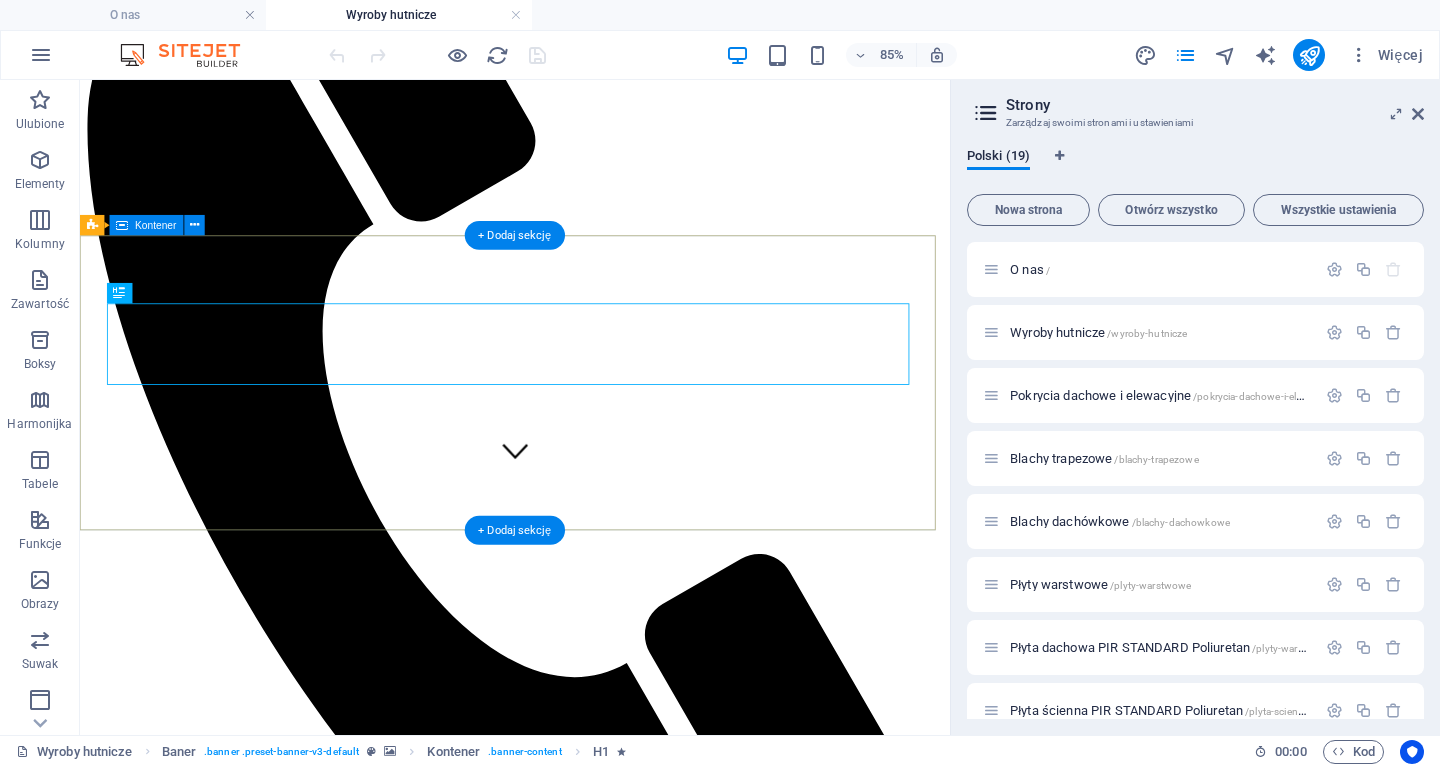 scroll, scrollTop: 0, scrollLeft: 0, axis: both 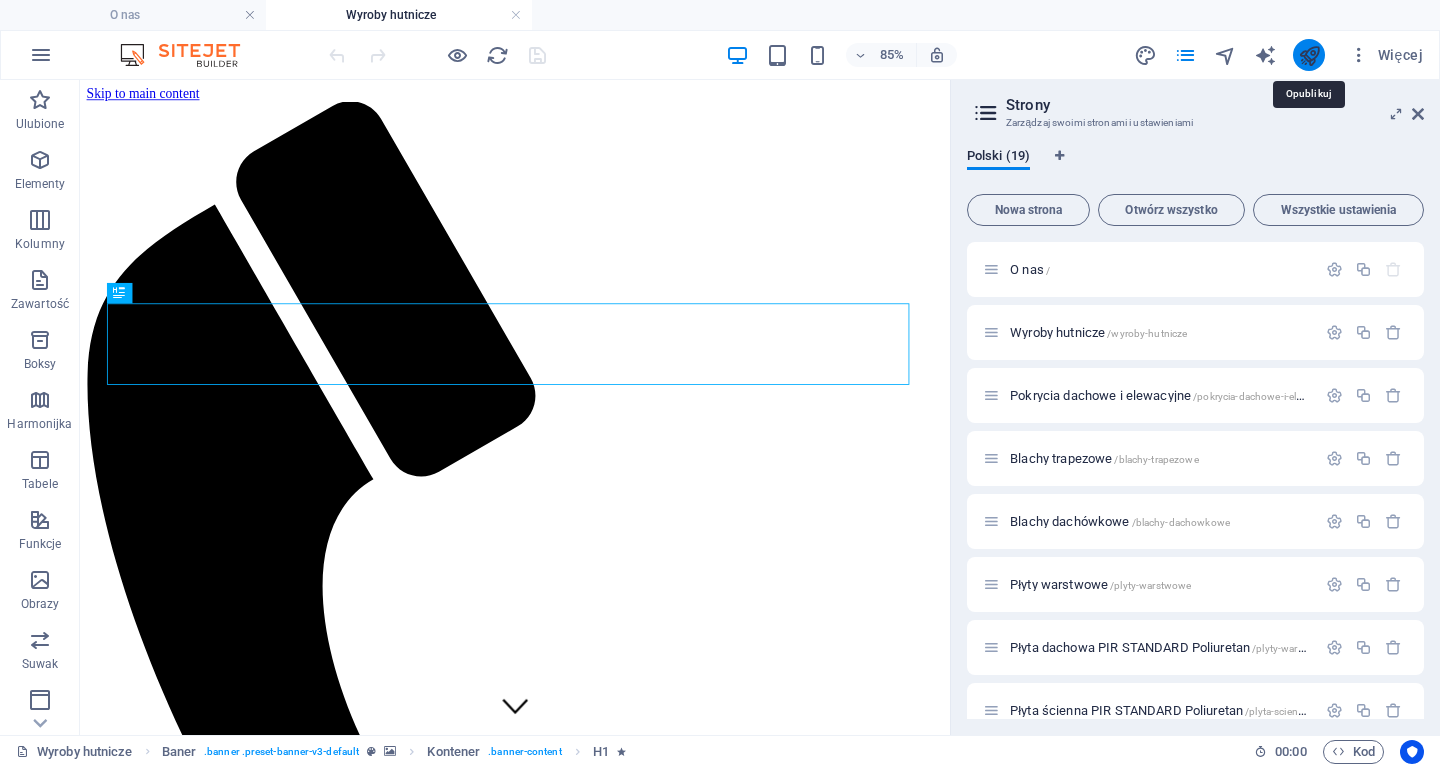 click at bounding box center (1309, 55) 